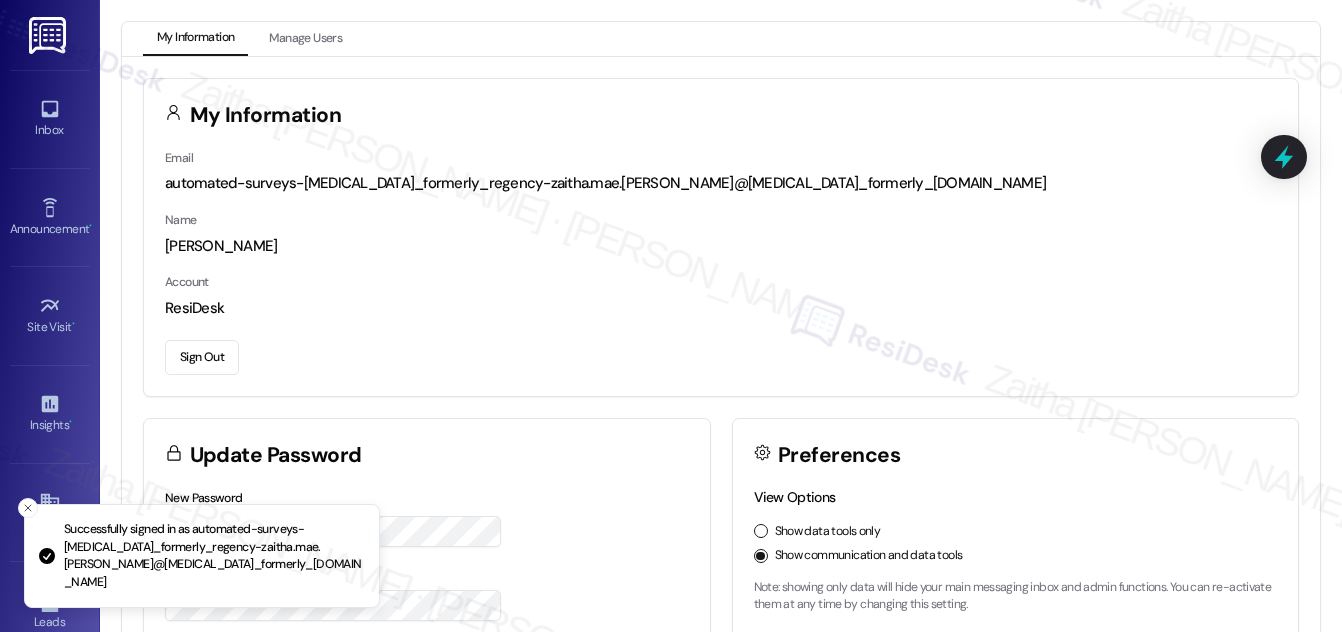 scroll, scrollTop: 0, scrollLeft: 0, axis: both 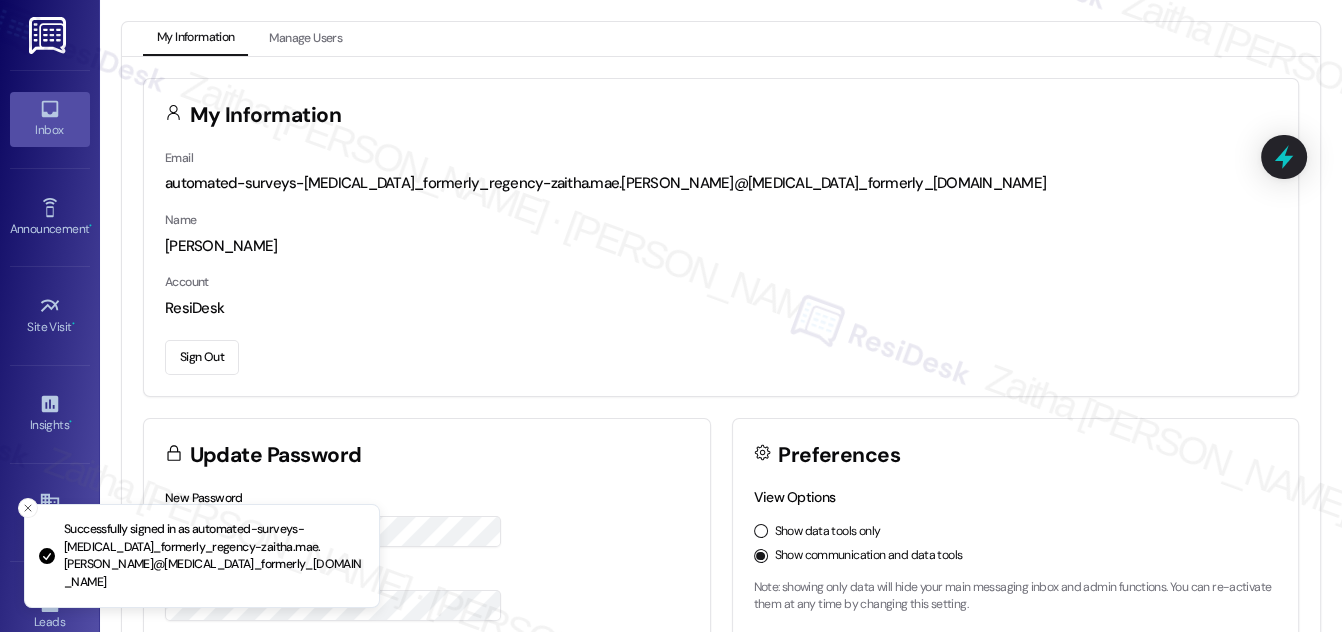 click on "Inbox" at bounding box center (50, 119) 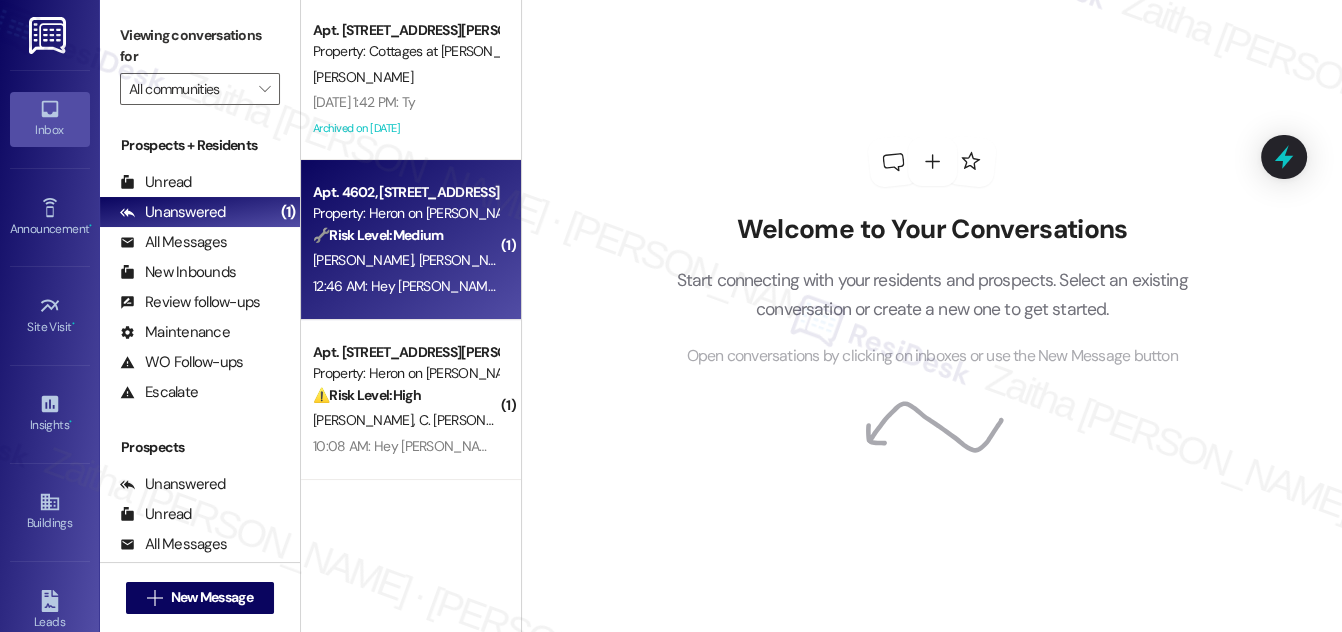 click on "🔧  Risk Level:  Medium The resident is complaining about the condition of the pavement in the parking lot. While the tone is frustrated, this is a non-urgent maintenance issue related to asset preservation and community satisfaction, not an immediate safety hazard or liability concern." at bounding box center [405, 235] 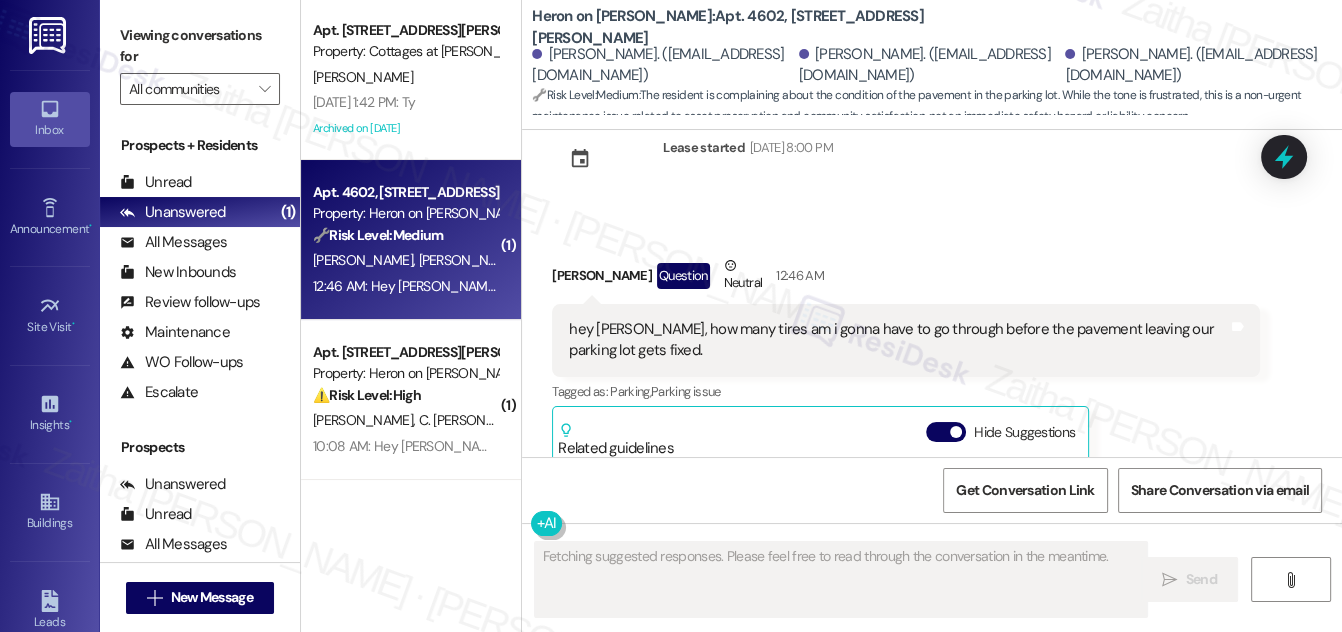 scroll, scrollTop: 8141, scrollLeft: 0, axis: vertical 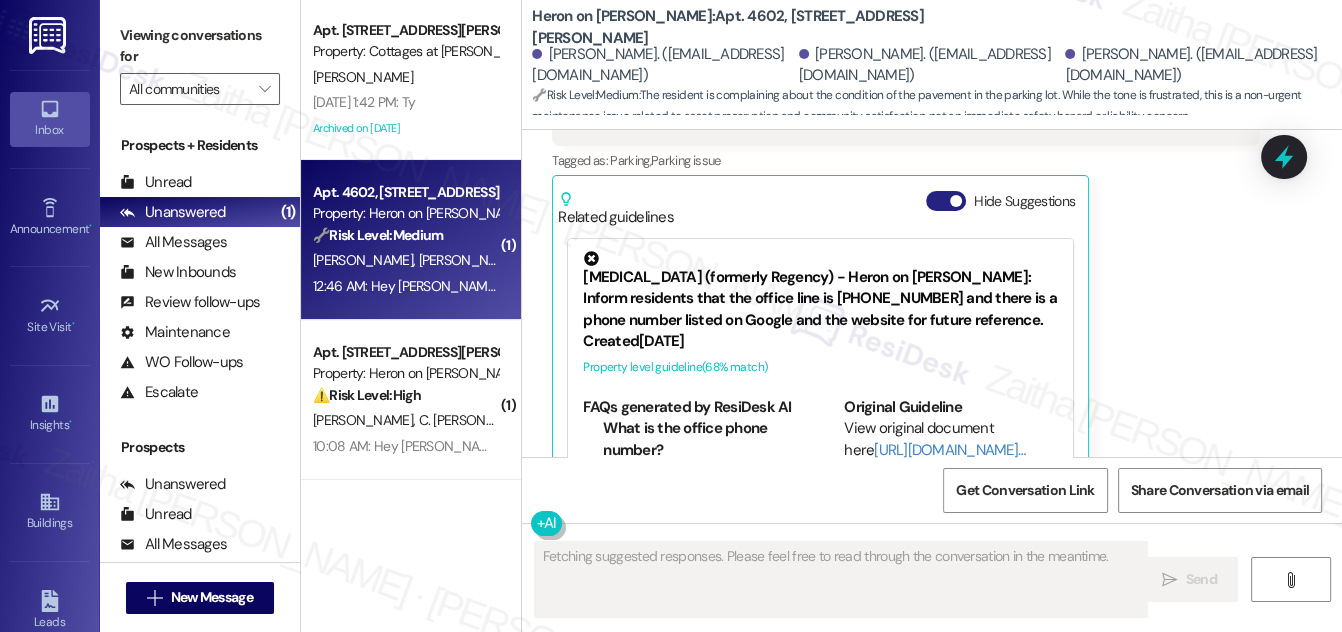 click on "Hide Suggestions" at bounding box center (946, 201) 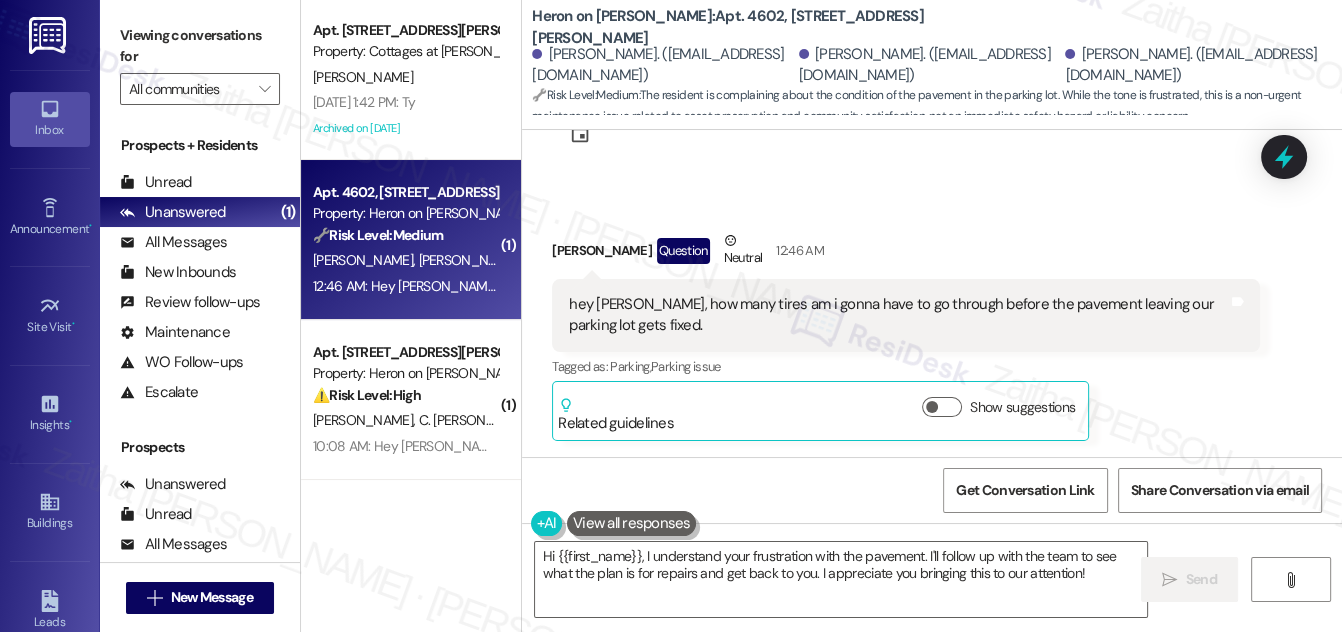 scroll, scrollTop: 7898, scrollLeft: 0, axis: vertical 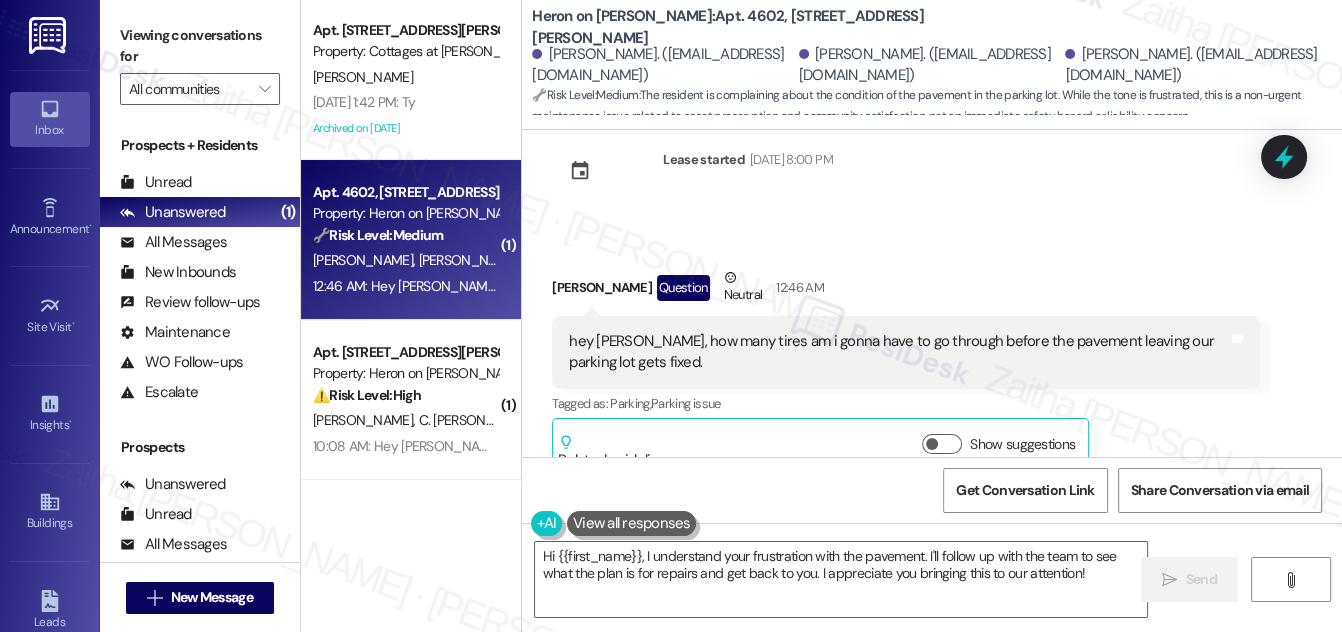 click on "[PERSON_NAME] Question   Neutral 12:46 AM" at bounding box center (906, 291) 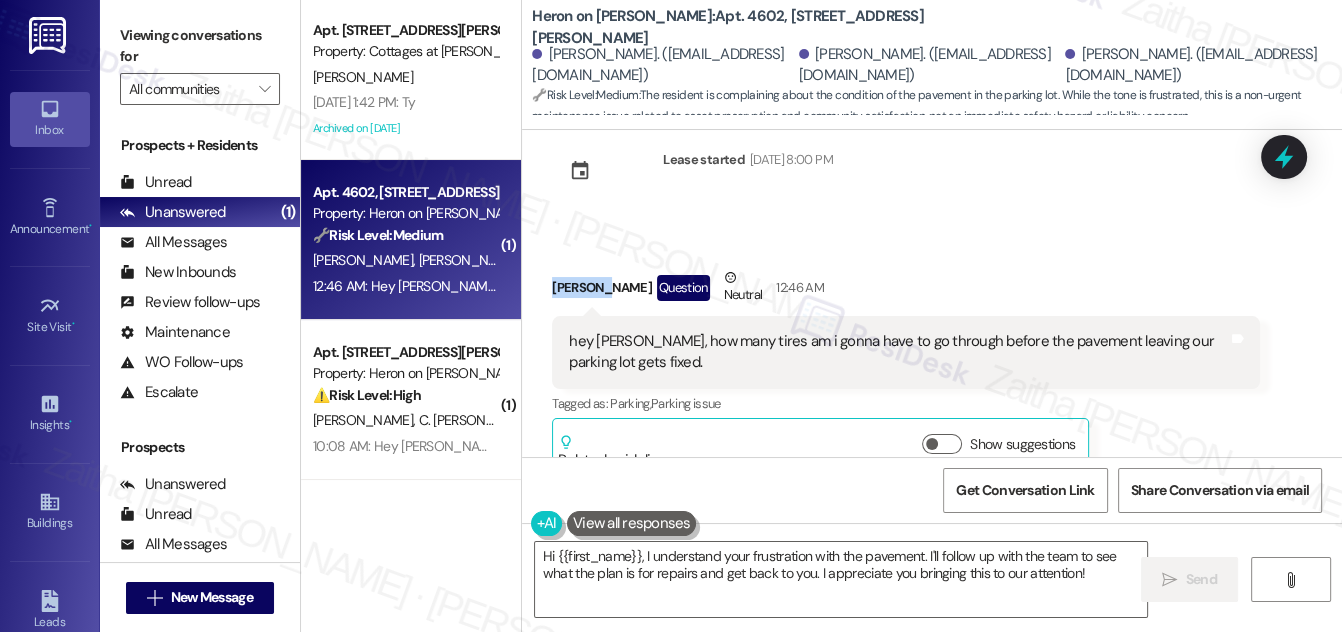 click on "[PERSON_NAME] Question   Neutral 12:46 AM" at bounding box center [906, 291] 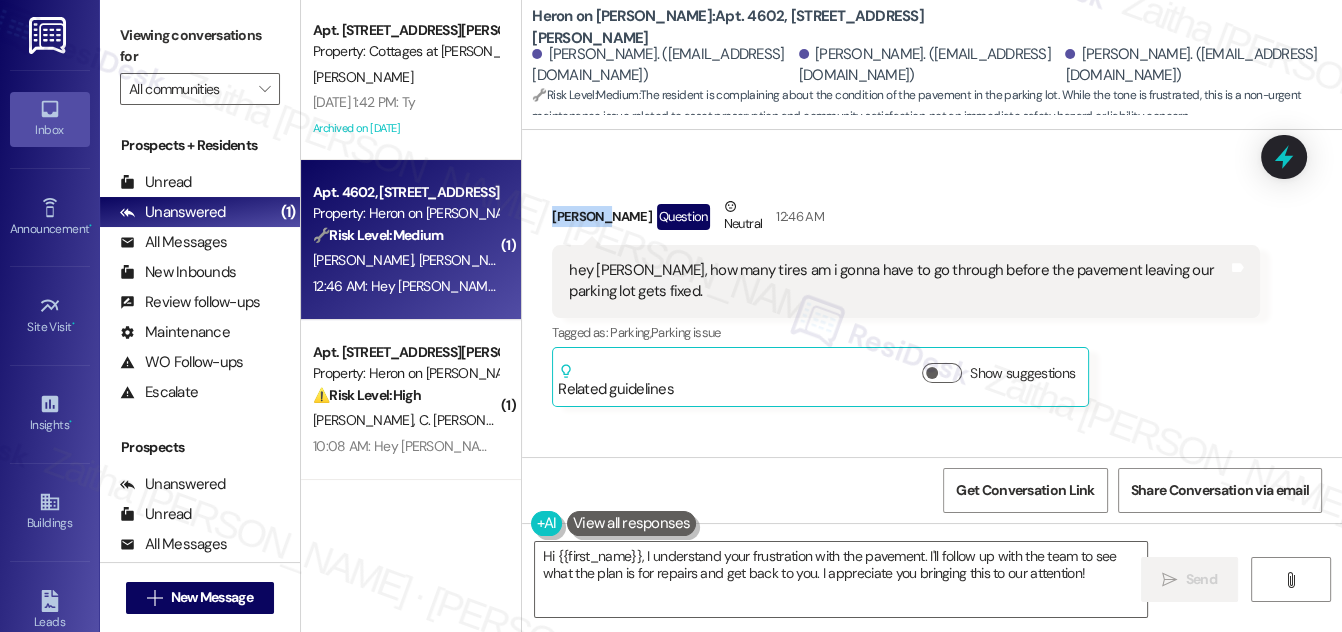scroll, scrollTop: 8080, scrollLeft: 0, axis: vertical 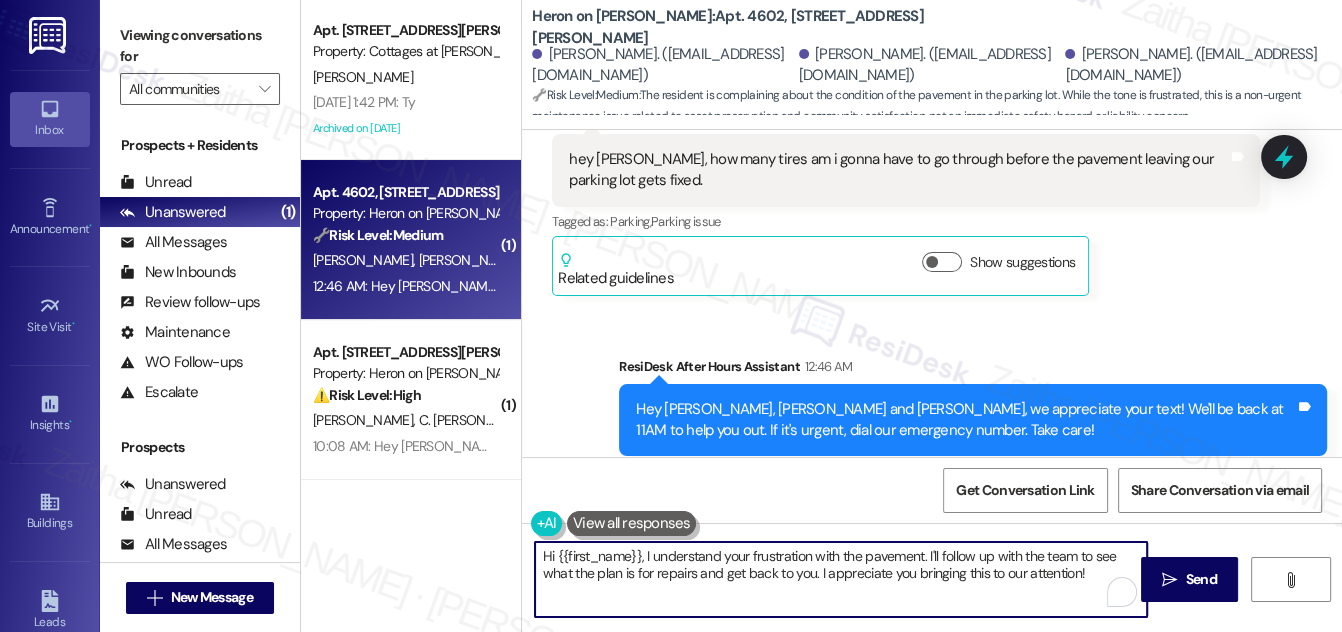 click on "Hi {{first_name}}, I understand your frustration with the pavement. I'll follow up with the team to see what the plan is for repairs and get back to you. I appreciate you bringing this to our attention!" at bounding box center [841, 579] 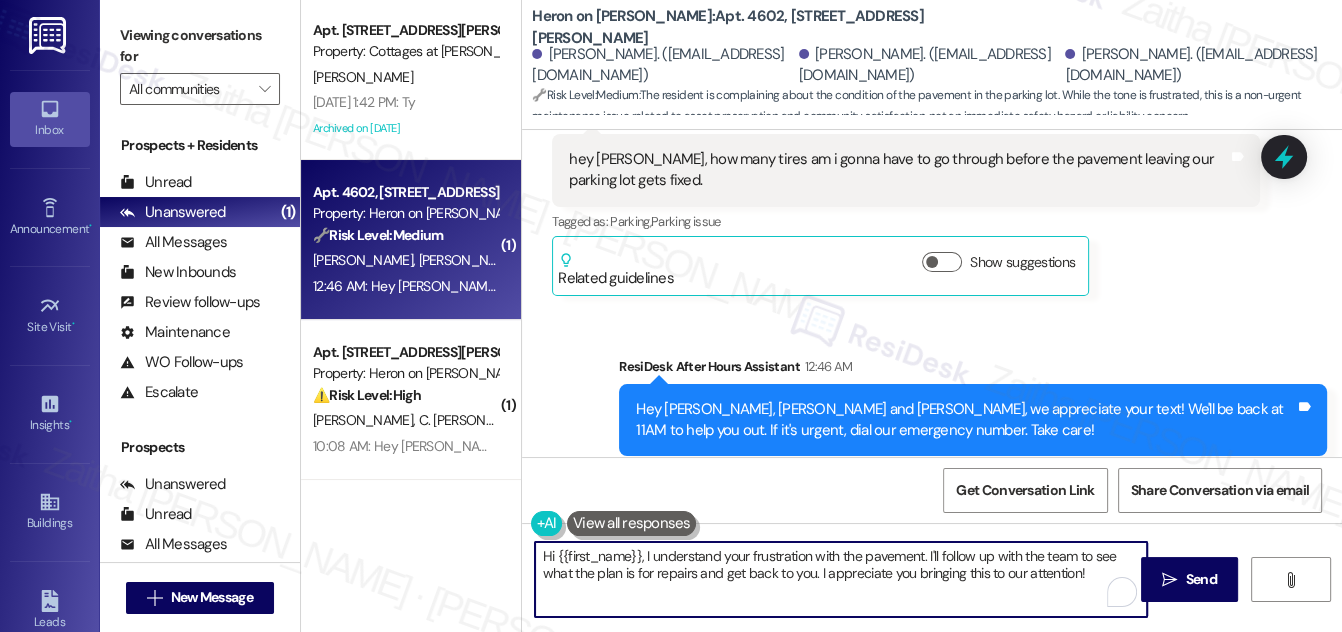 click on "Hi {{first_name}}, I understand your frustration with the pavement. I'll follow up with the team to see what the plan is for repairs and get back to you. I appreciate you bringing this to our attention!" at bounding box center [841, 579] 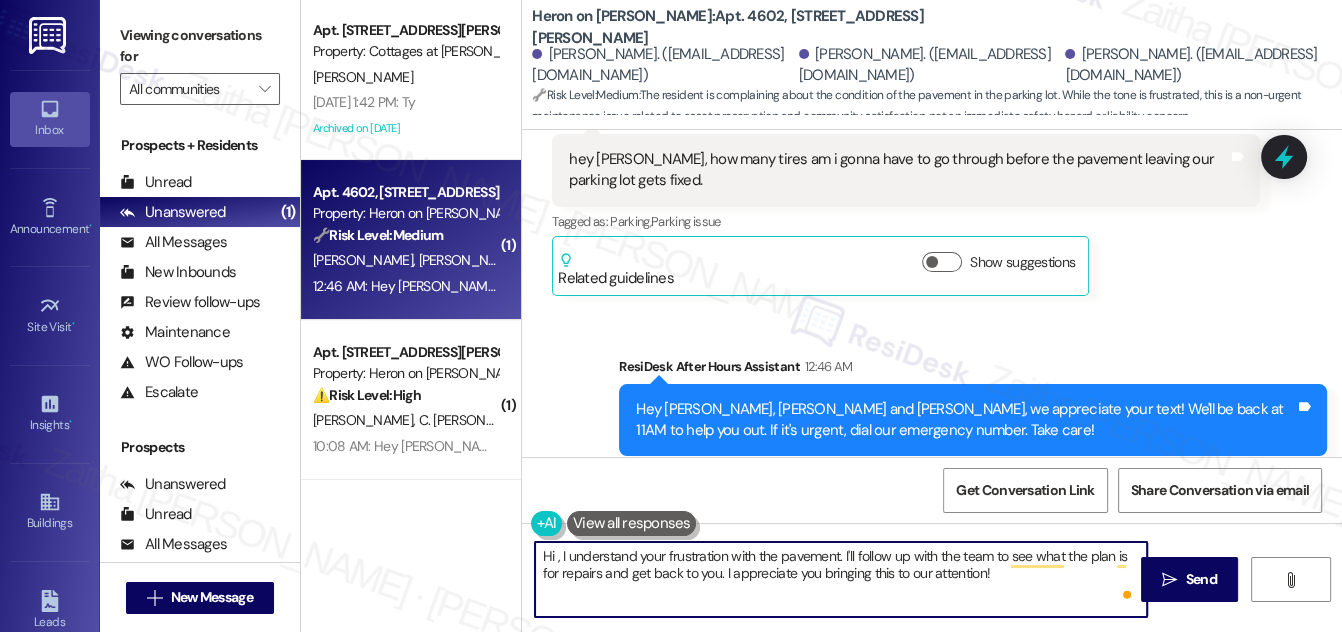 paste on "[PERSON_NAME]" 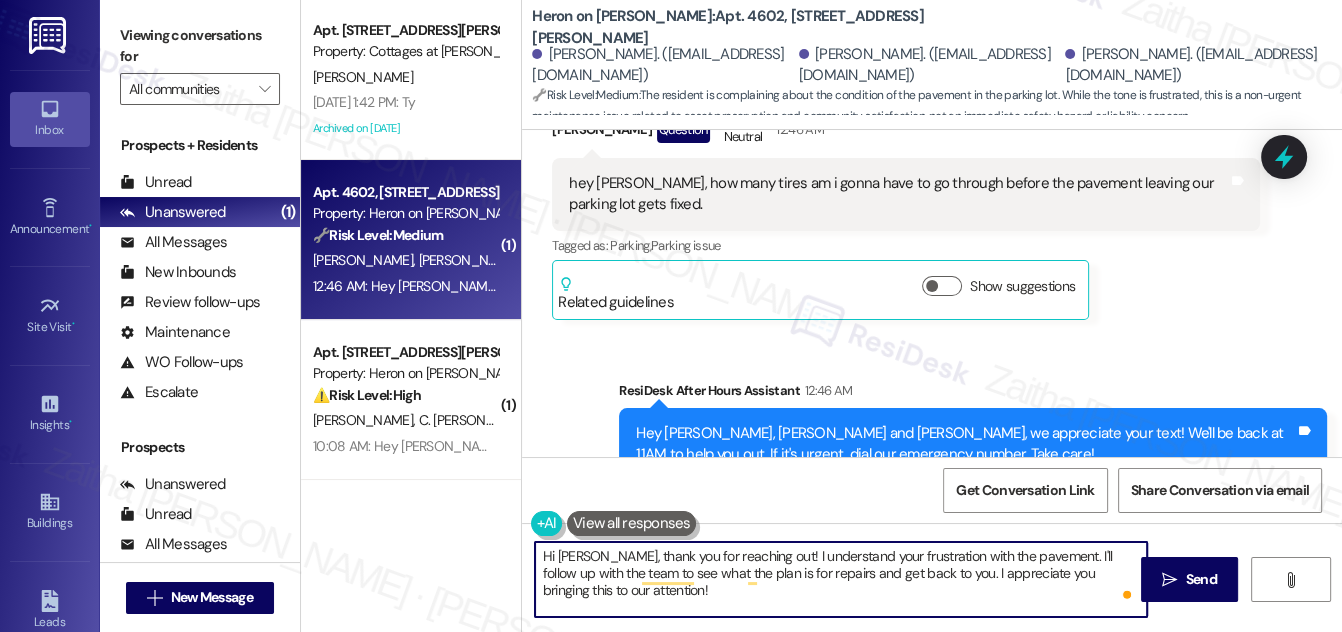 scroll, scrollTop: 8080, scrollLeft: 0, axis: vertical 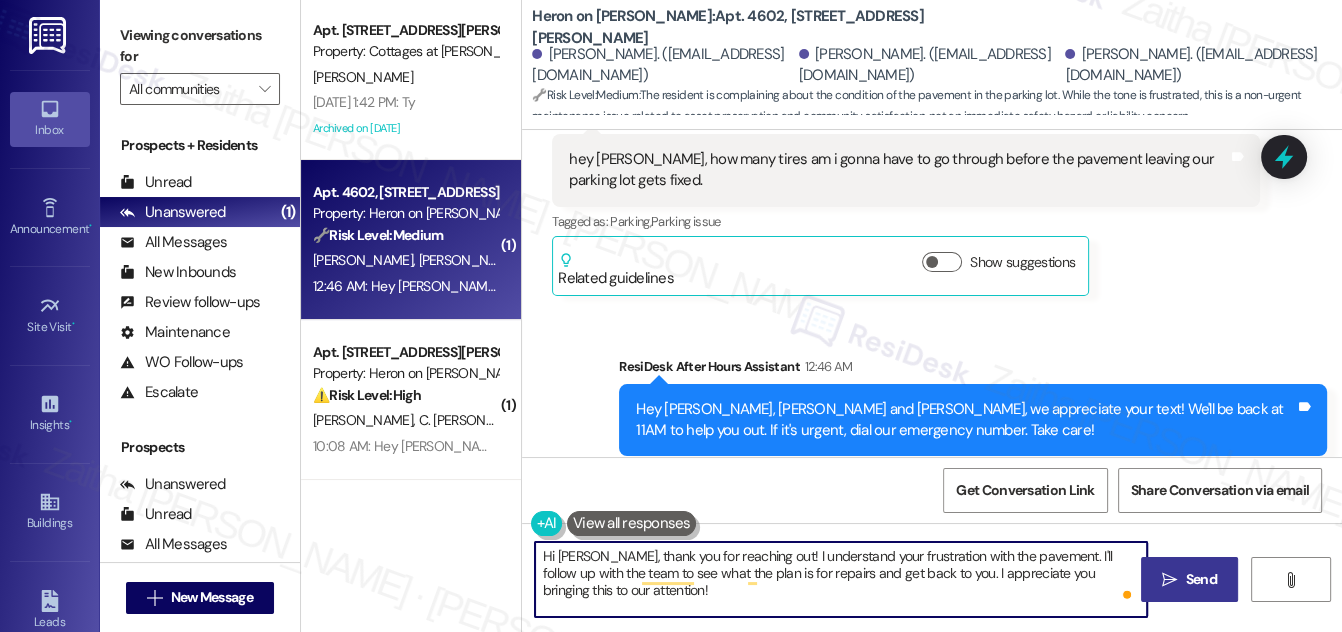 type on "Hi [PERSON_NAME], thank you for reaching out! I understand your frustration with the pavement. I'll follow up with the team to see what the plan is for repairs and get back to you. I appreciate you bringing this to our attention!" 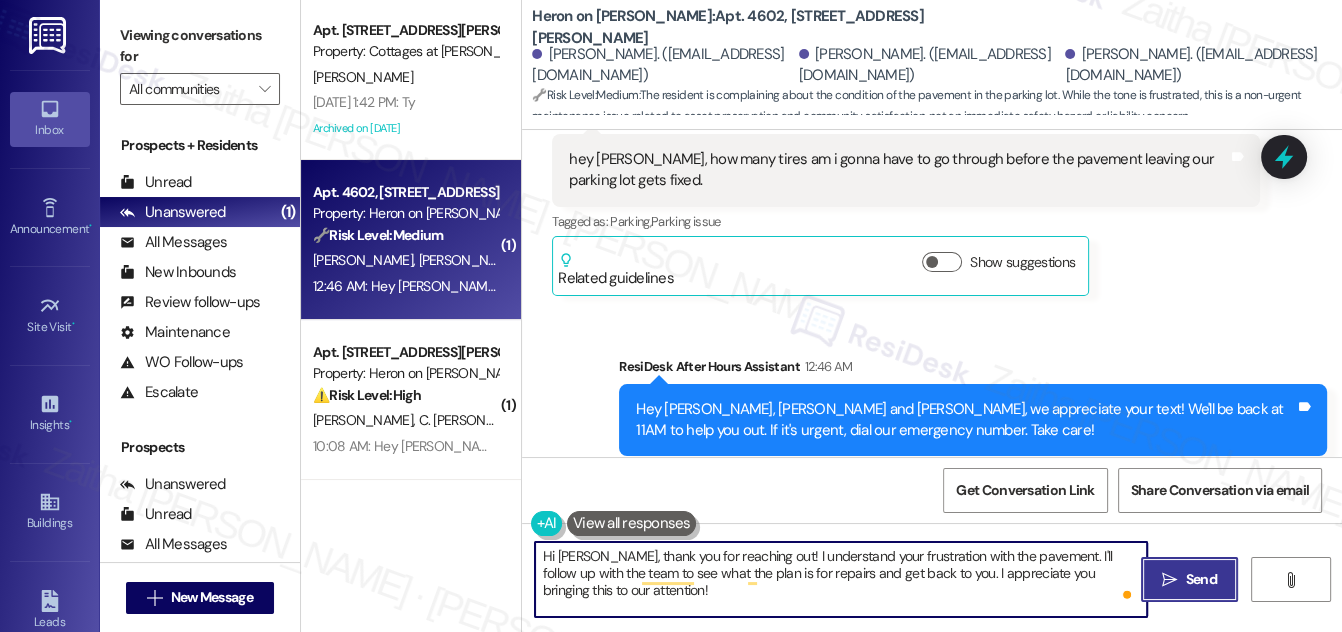 click on "Send" at bounding box center (1201, 579) 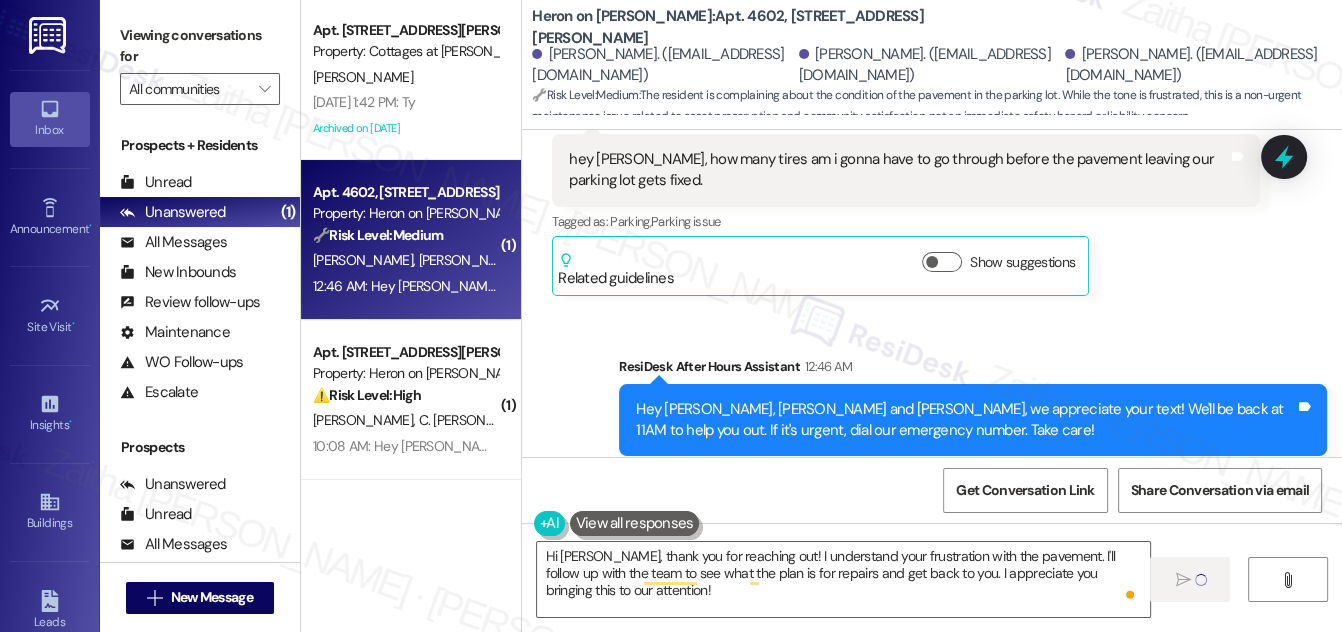 type 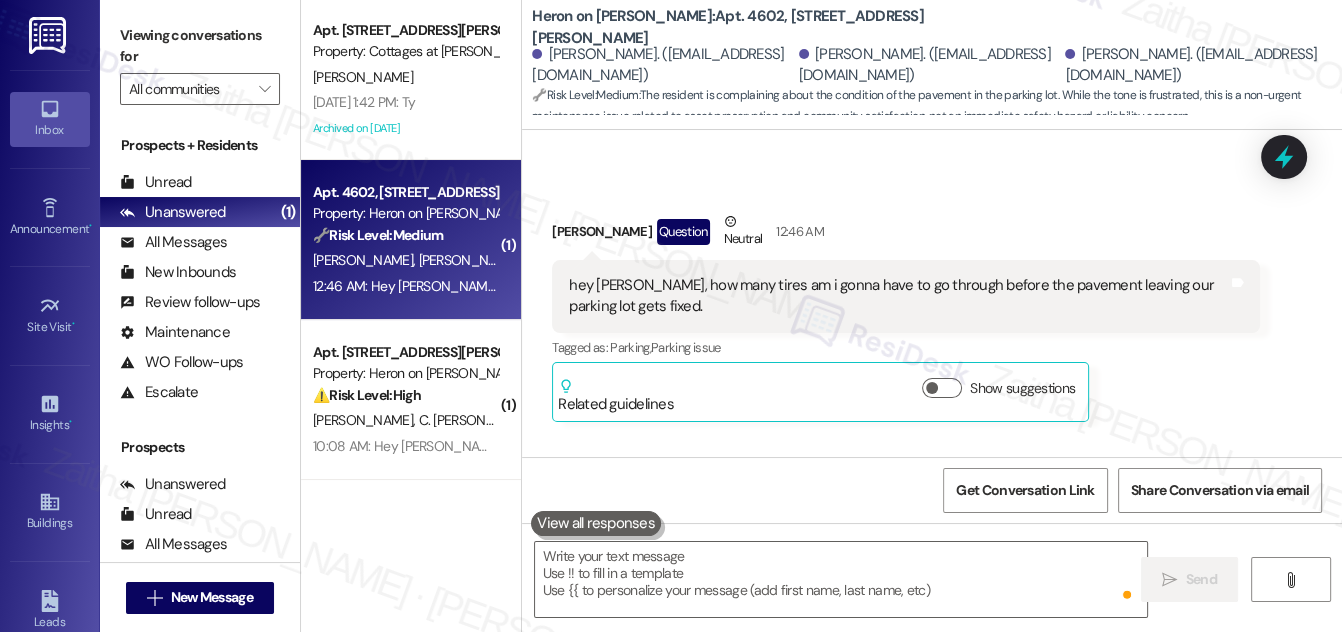 scroll, scrollTop: 7889, scrollLeft: 0, axis: vertical 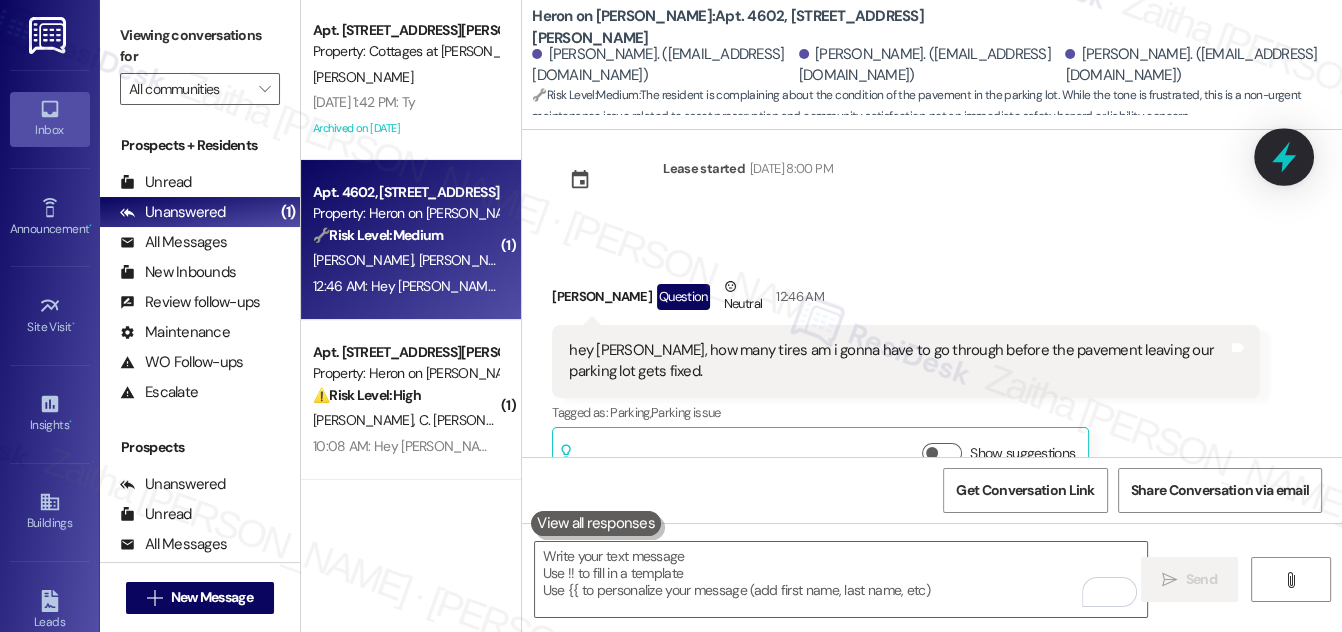 click 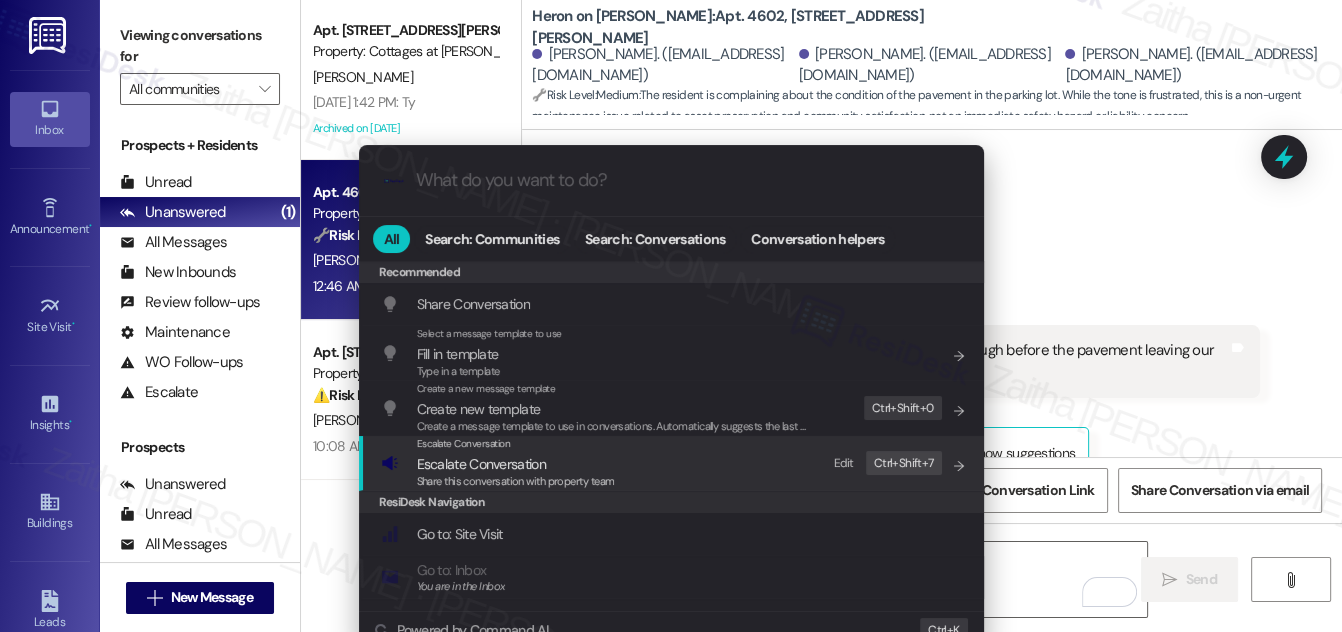 click on "Escalate Conversation" at bounding box center [481, 464] 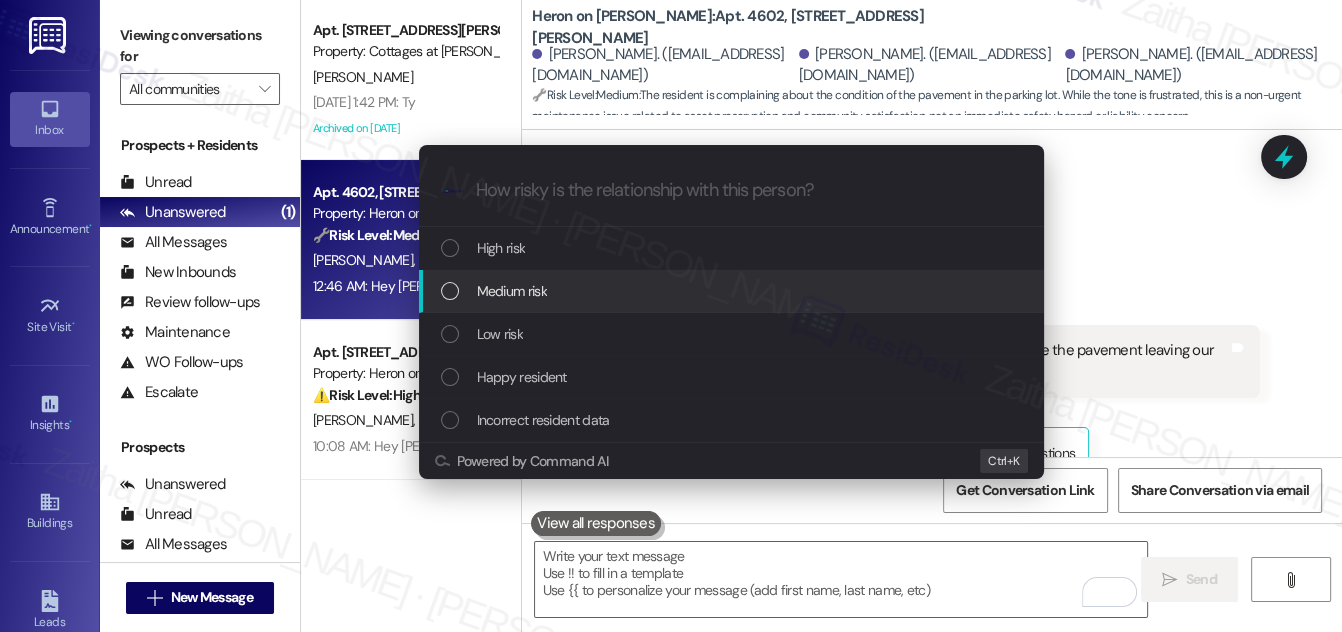 click on "Medium risk" at bounding box center (512, 291) 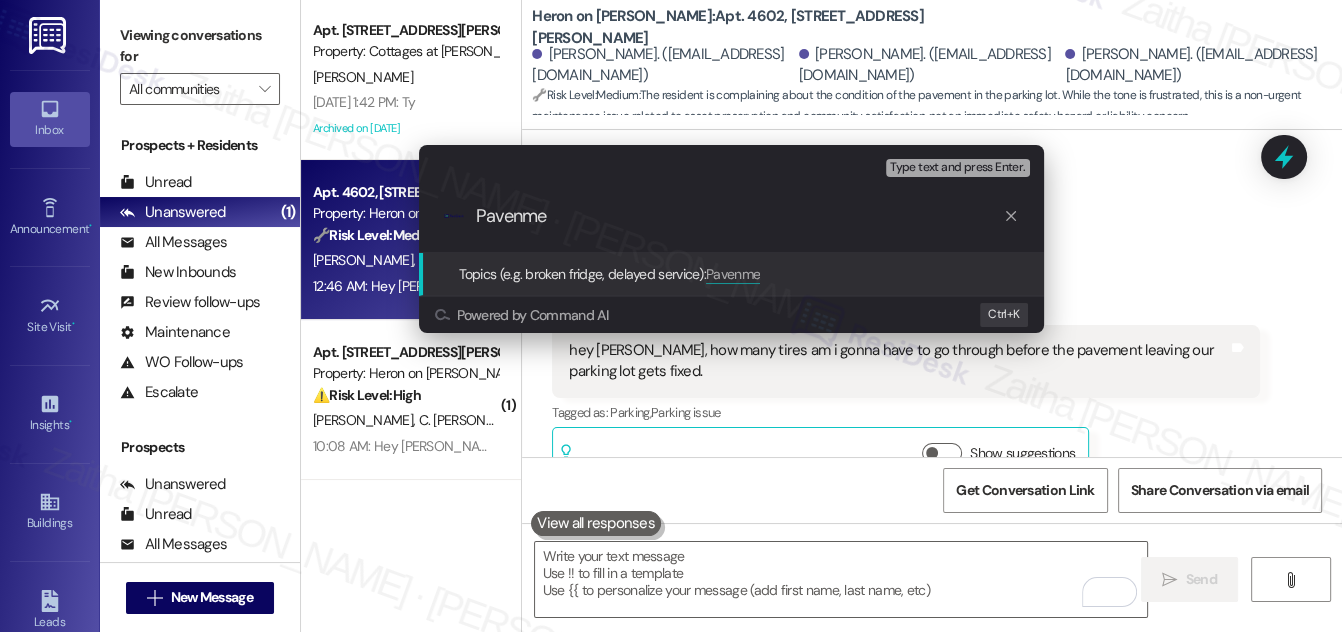 click on "Escalate Conversation Medium risk Topics (e.g. broken fridge, delayed service) Any messages to highlight in the email? Type text and press Enter. .cls-1{fill:#0a055f;}.cls-2{fill:#0cc4c4;} resideskLogoBlueOrange Pavenme Topics (e.g. broken fridge, delayed service):  Pavenme Powered by Command AI Ctrl+ K" at bounding box center [671, 316] 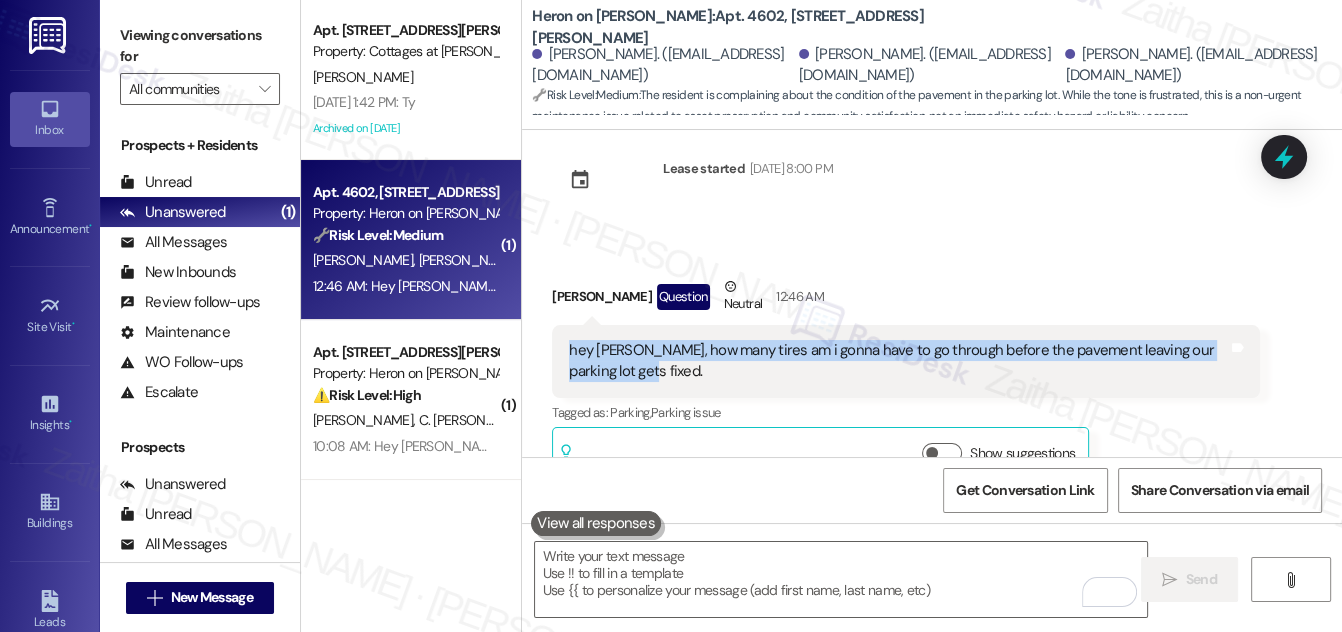 drag, startPoint x: 570, startPoint y: 305, endPoint x: 657, endPoint y: 332, distance: 91.09336 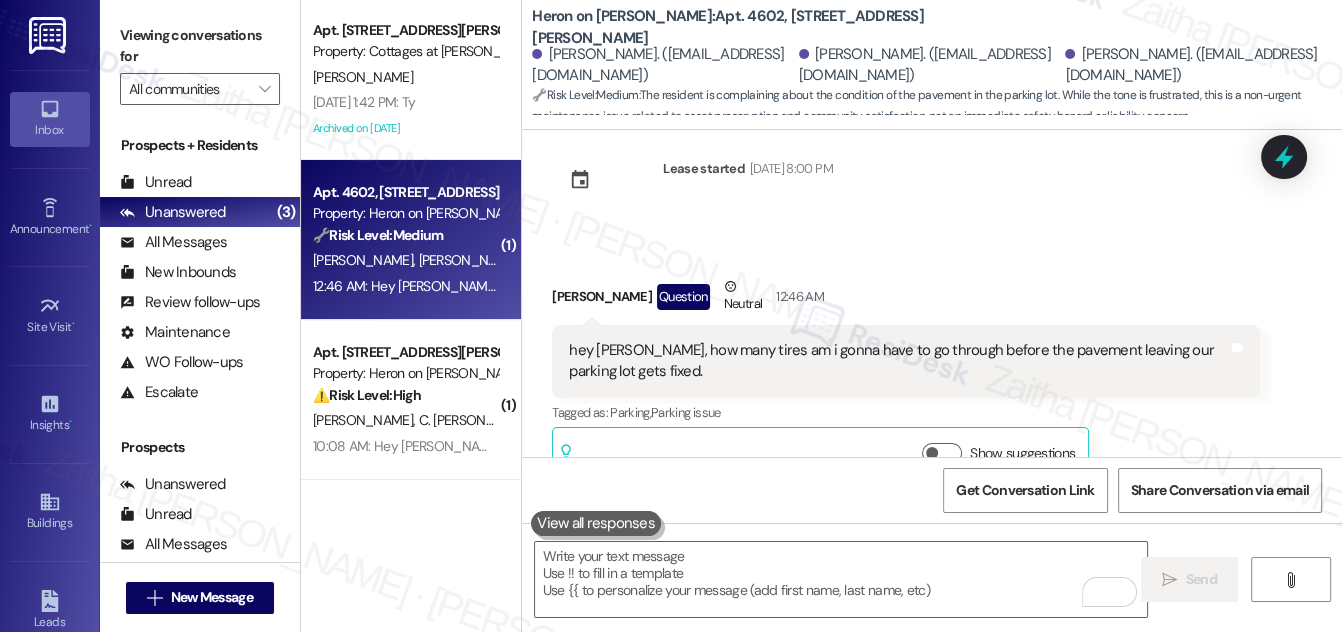click on "Received via SMS [PERSON_NAME] Question   Neutral 12:46 AM hey [PERSON_NAME], how many tires am i gonna have to go through before the pavement leaving our parking lot gets fixed.  Tags and notes Tagged as:   Parking ,  Click to highlight conversations about Parking Parking issue Click to highlight conversations about Parking issue  Related guidelines Show suggestions" at bounding box center [906, 381] 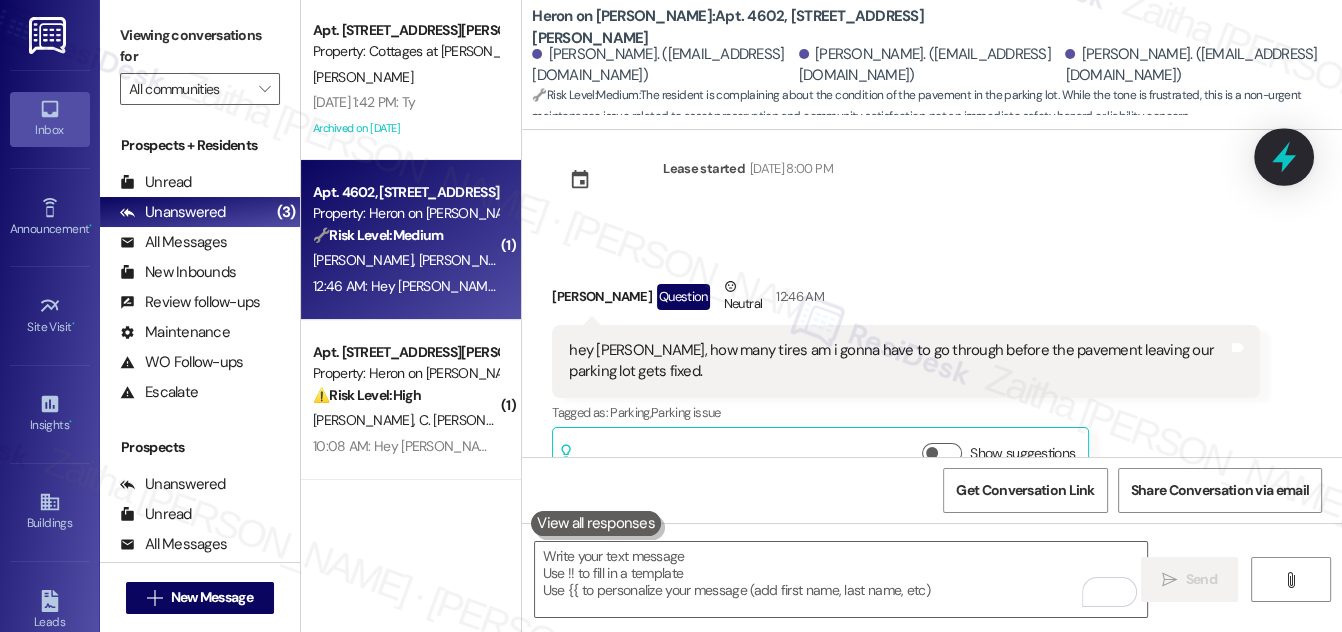 click at bounding box center [1284, 156] 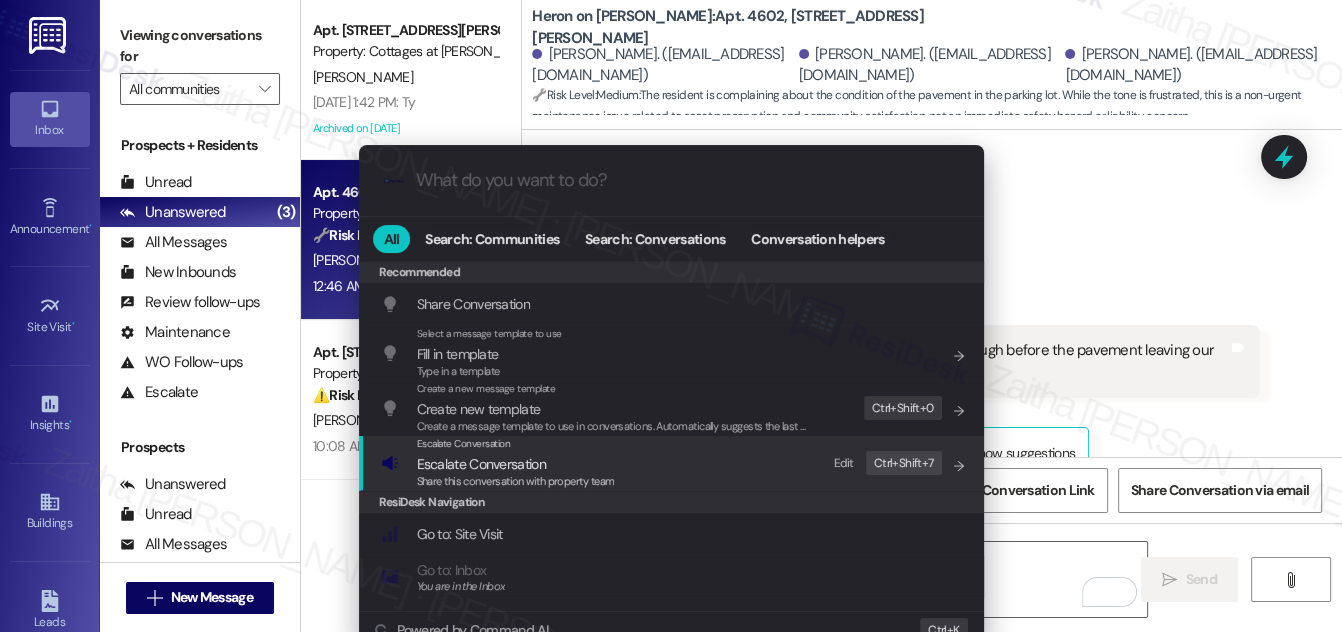 click on "Escalate Conversation" at bounding box center (481, 464) 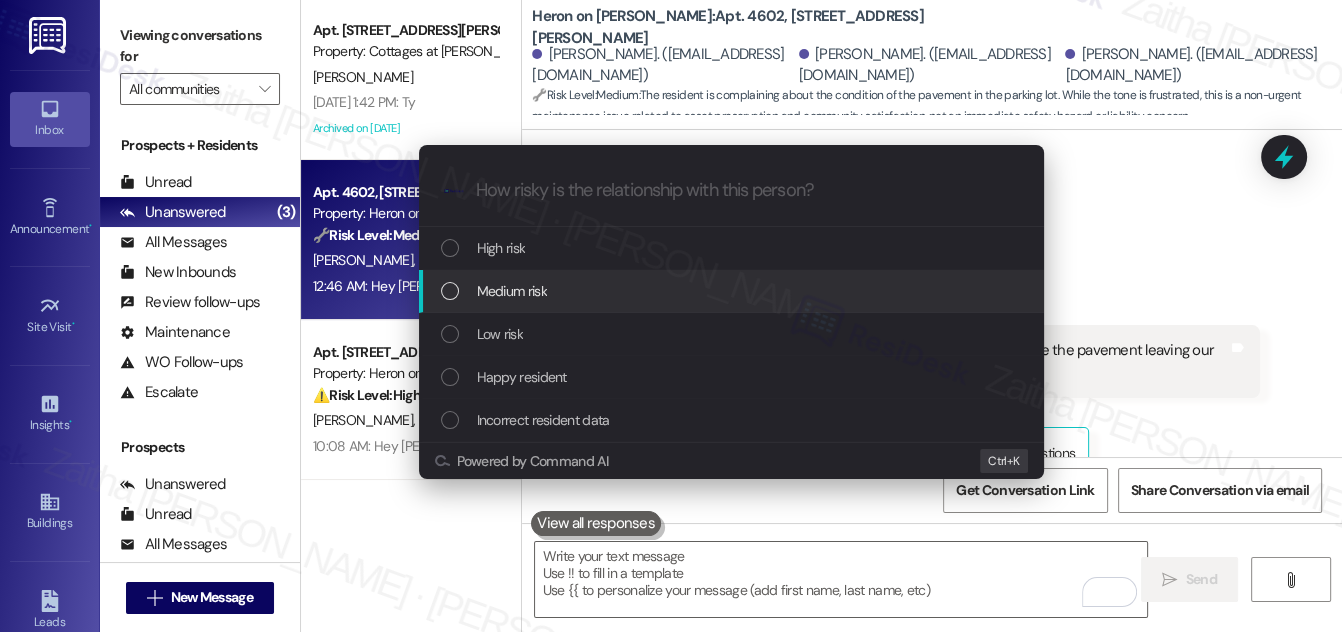 click on "Medium risk" at bounding box center (733, 291) 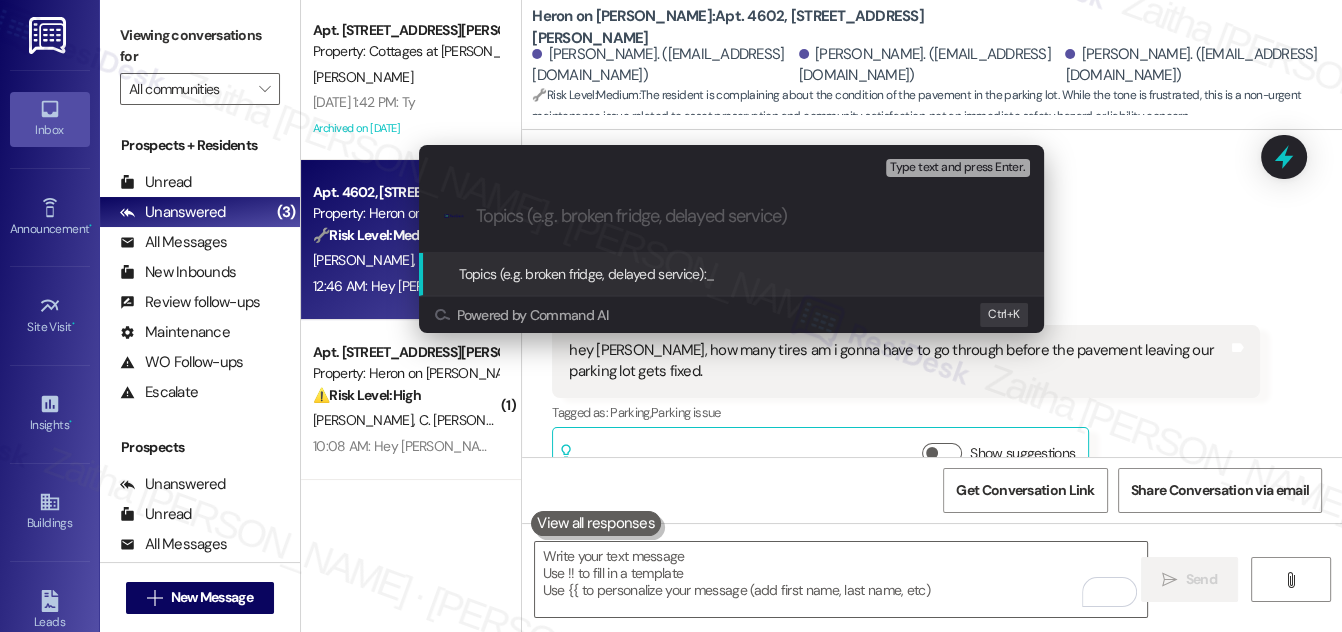 paste on "Ongoing Pavement Issu" 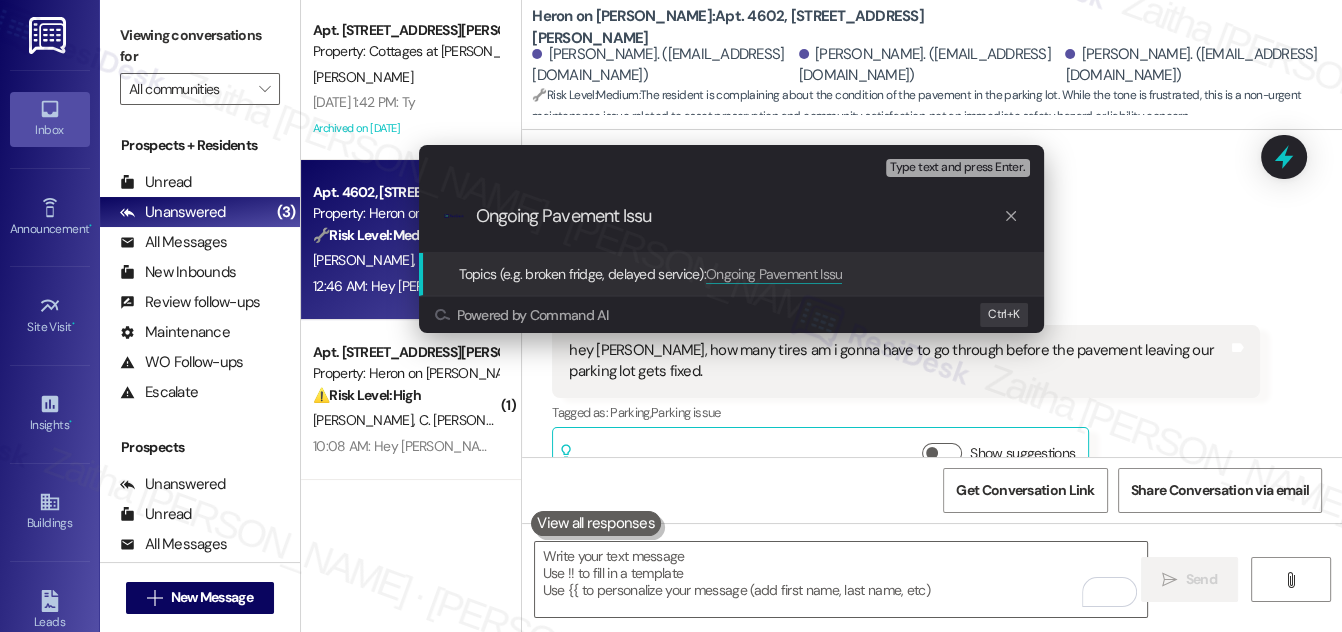 type on "Ongoing Pavement Issue" 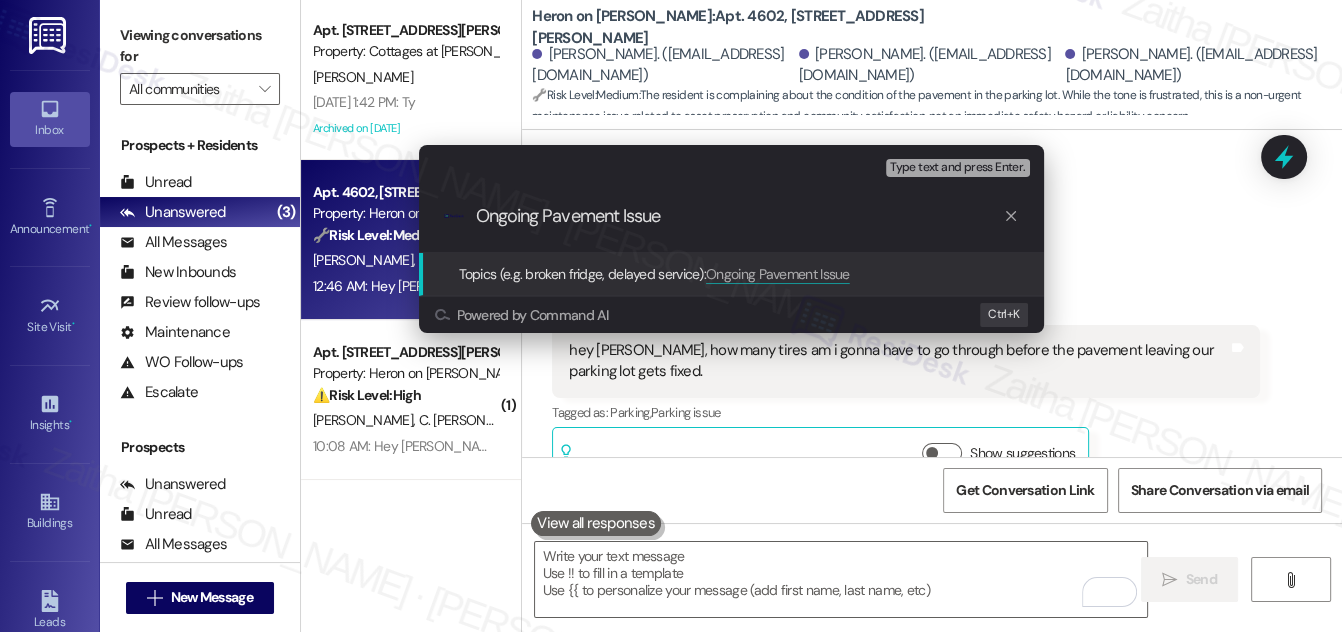 type 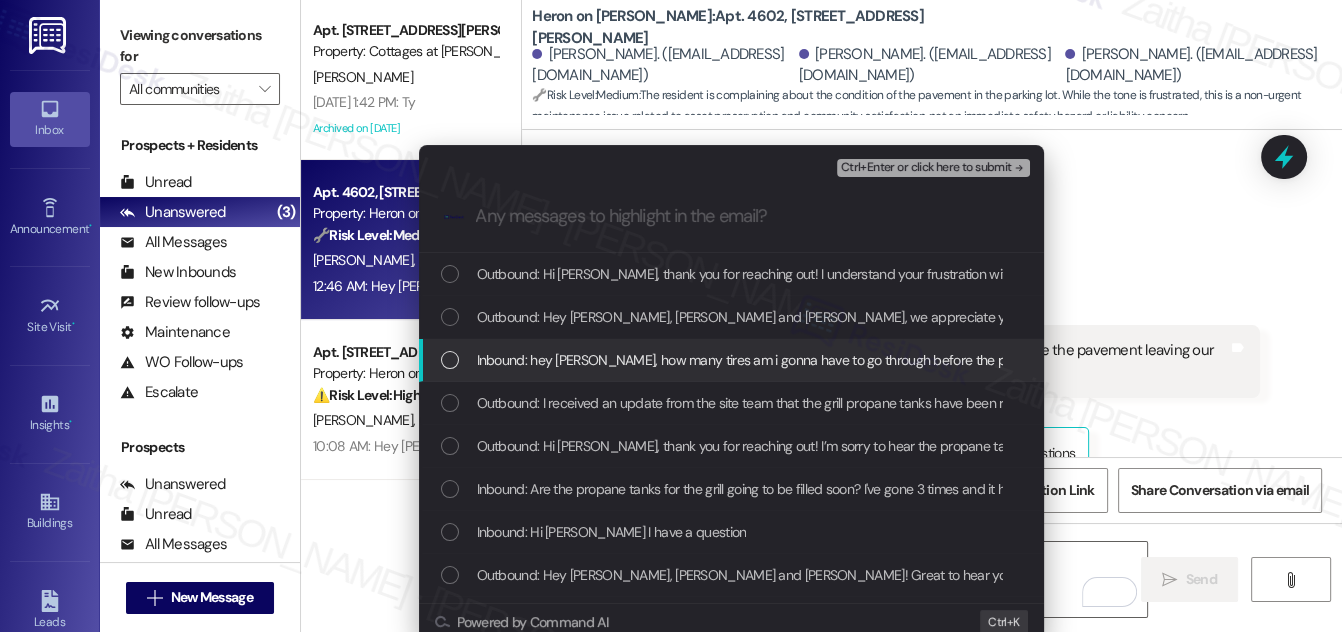 click at bounding box center (450, 360) 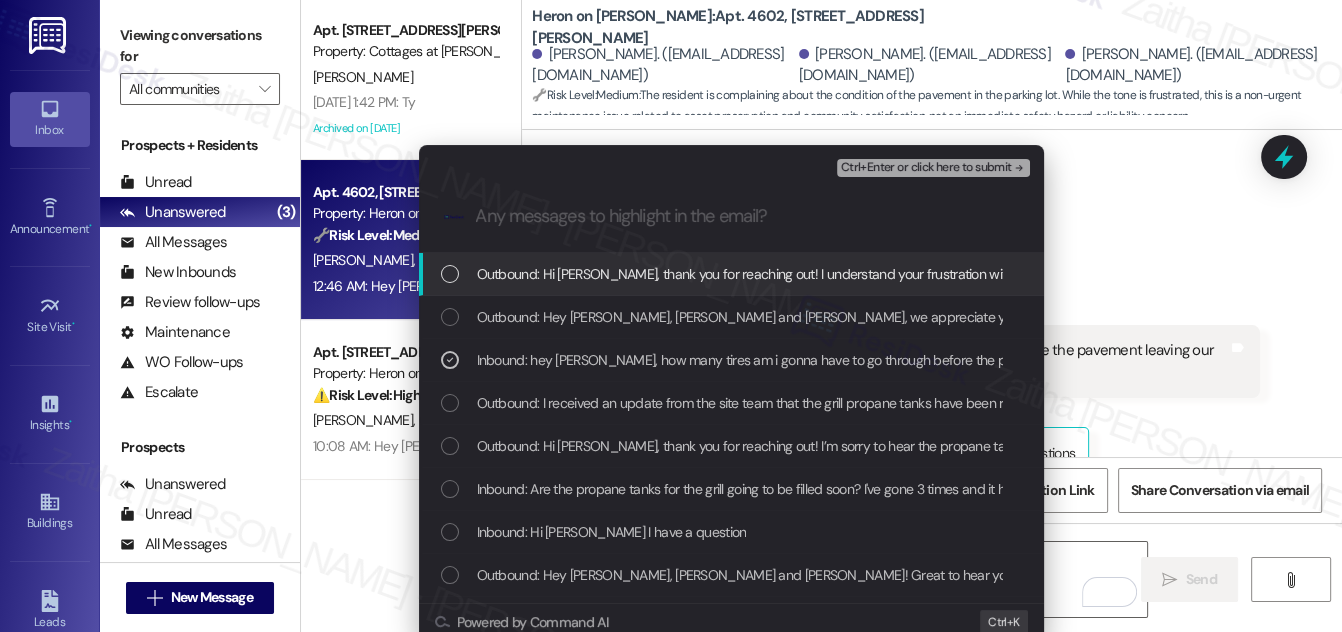 click on "Ctrl+Enter or click here to submit" at bounding box center [926, 168] 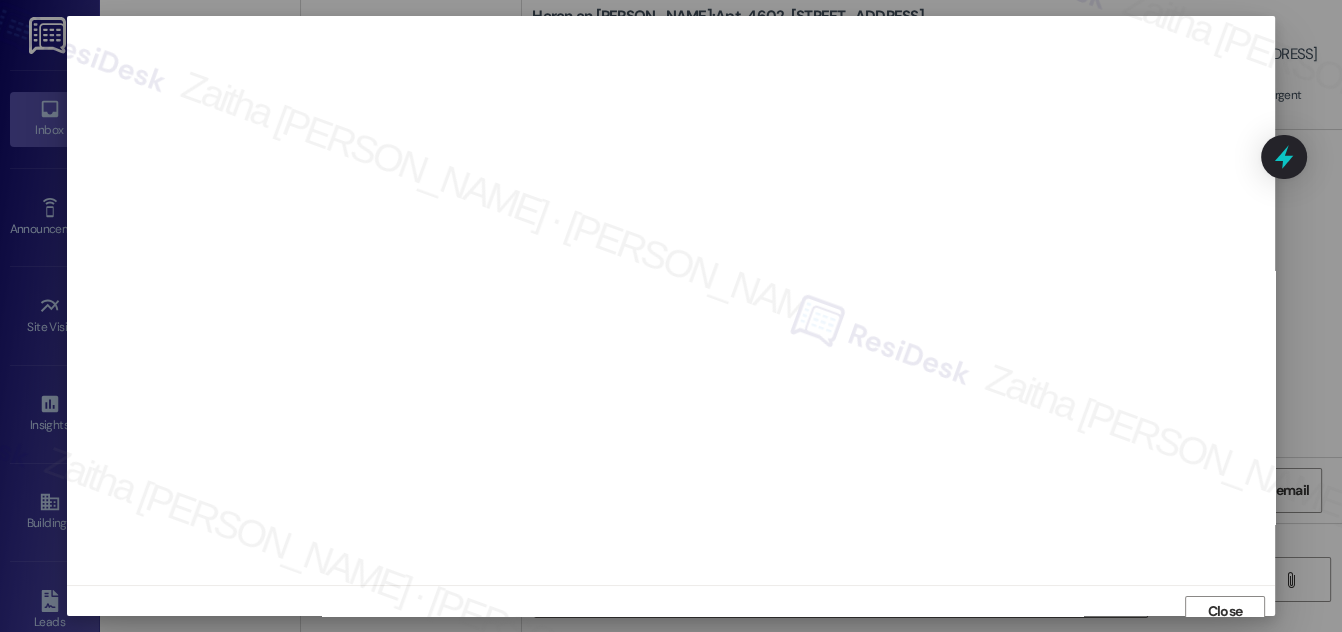 scroll, scrollTop: 11, scrollLeft: 0, axis: vertical 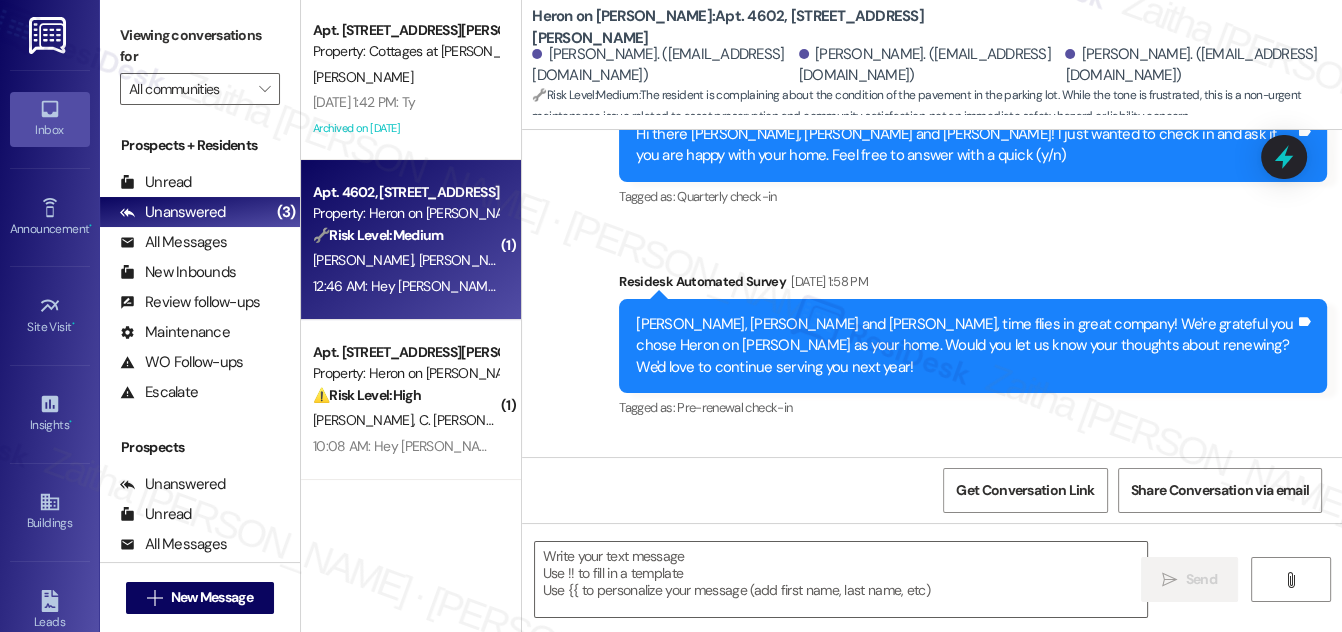 type on "Fetching suggested responses. Please feel free to read through the conversation in the meantime." 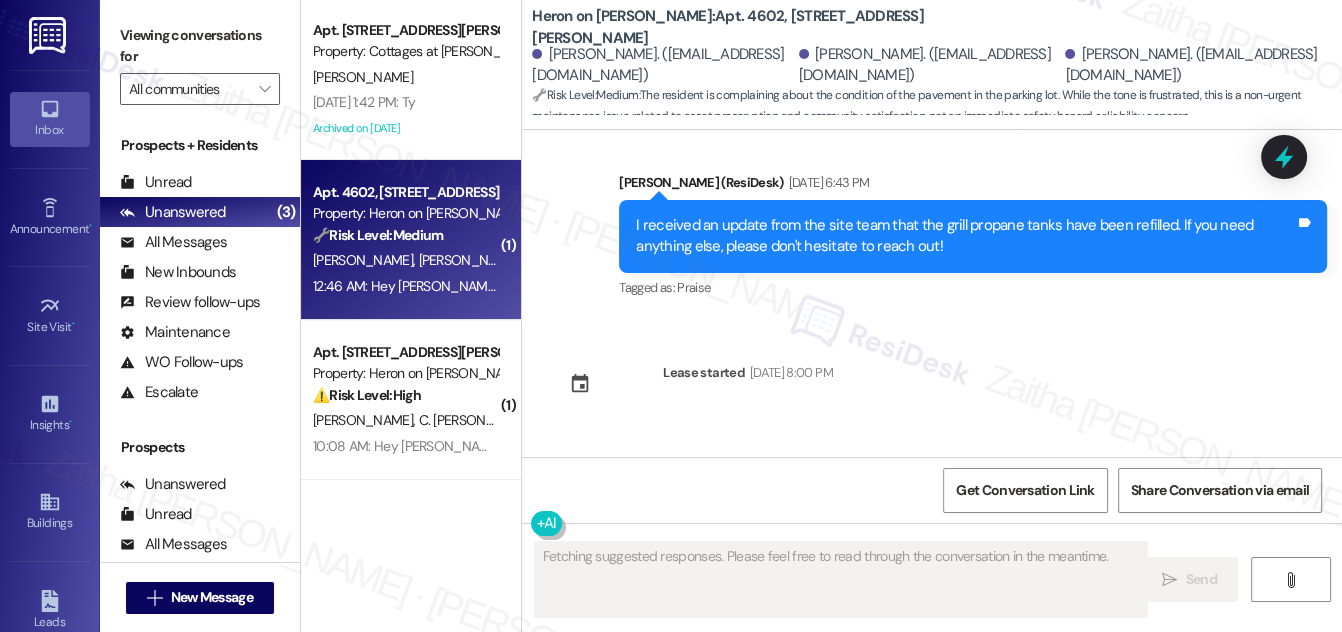 scroll, scrollTop: 8141, scrollLeft: 0, axis: vertical 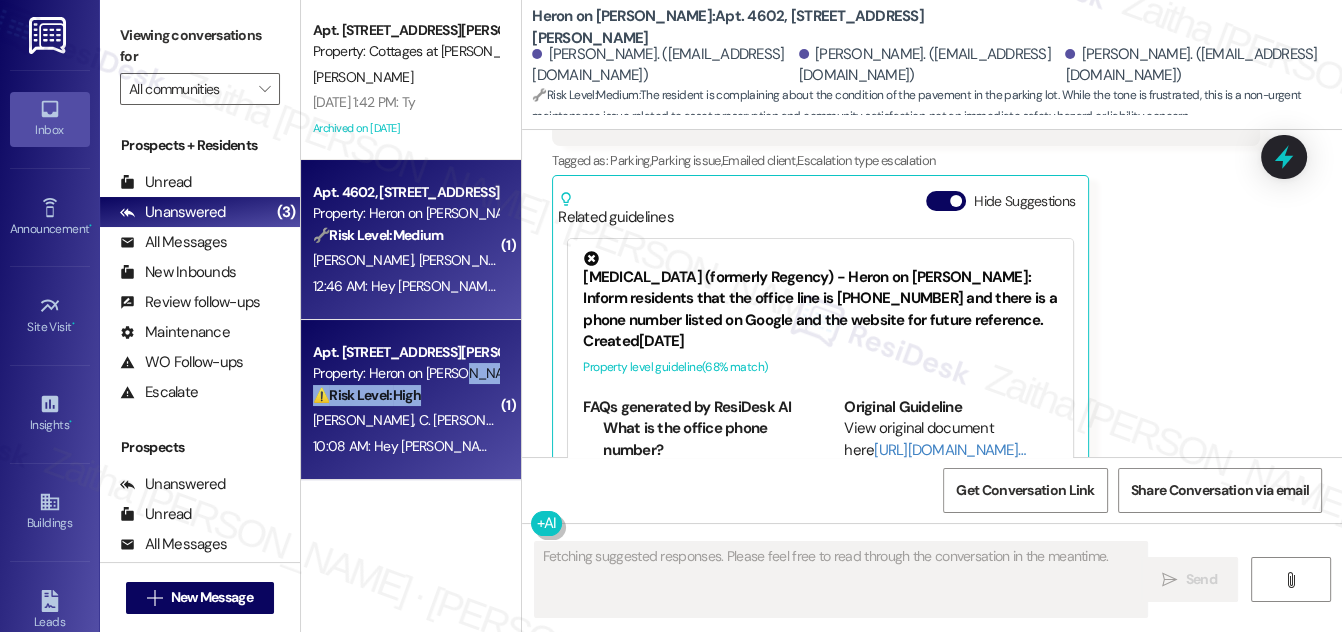 click on "Apt. 3802, [STREET_ADDRESS][PERSON_NAME] Property: Heron on [PERSON_NAME] ⚠️  Risk Level:  High The resident is requesting contact information for someone at Heron on [PERSON_NAME] and is requesting immediate attention. This could be related to a time-sensitive or urgent matter, requiring a prompt response to mitigate potential risks or address concerns." at bounding box center (405, 374) 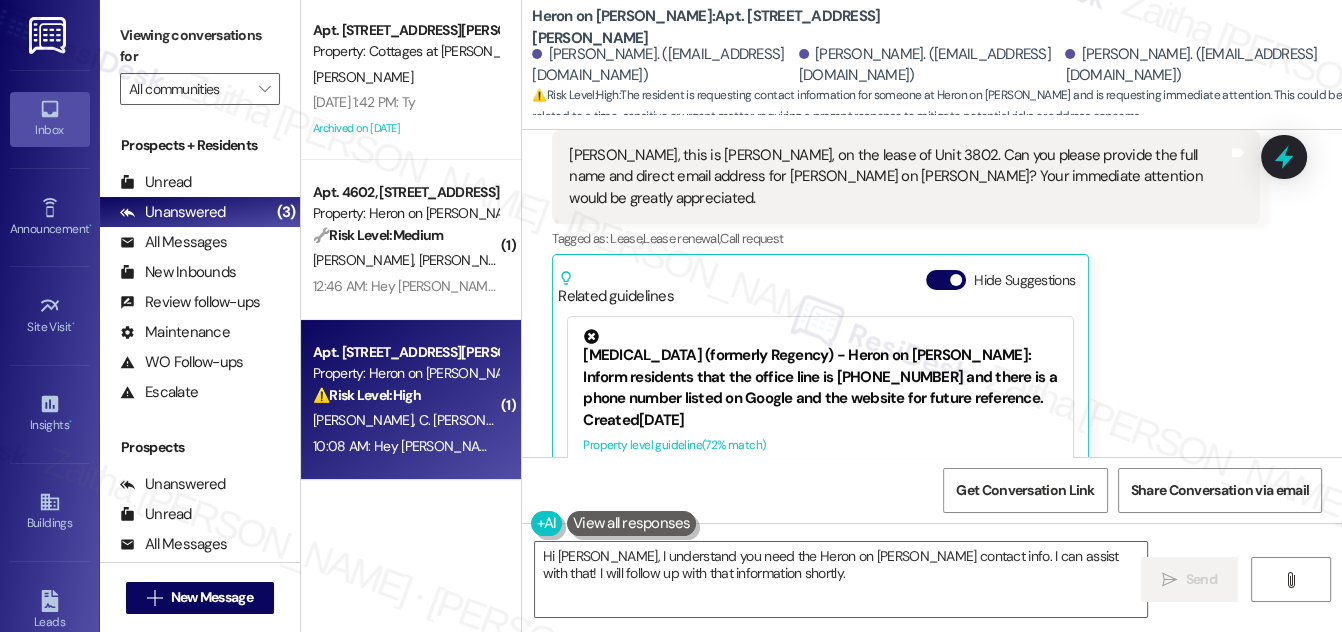 scroll, scrollTop: 3443, scrollLeft: 0, axis: vertical 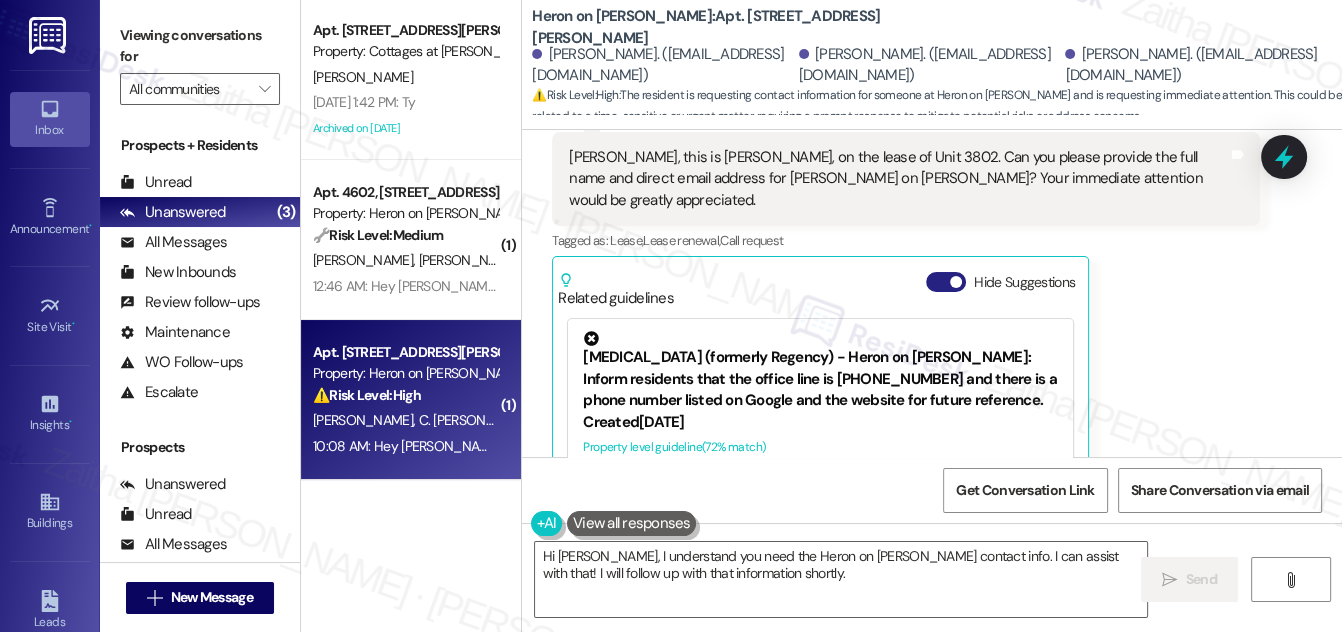 click on "Hide Suggestions" at bounding box center [946, 282] 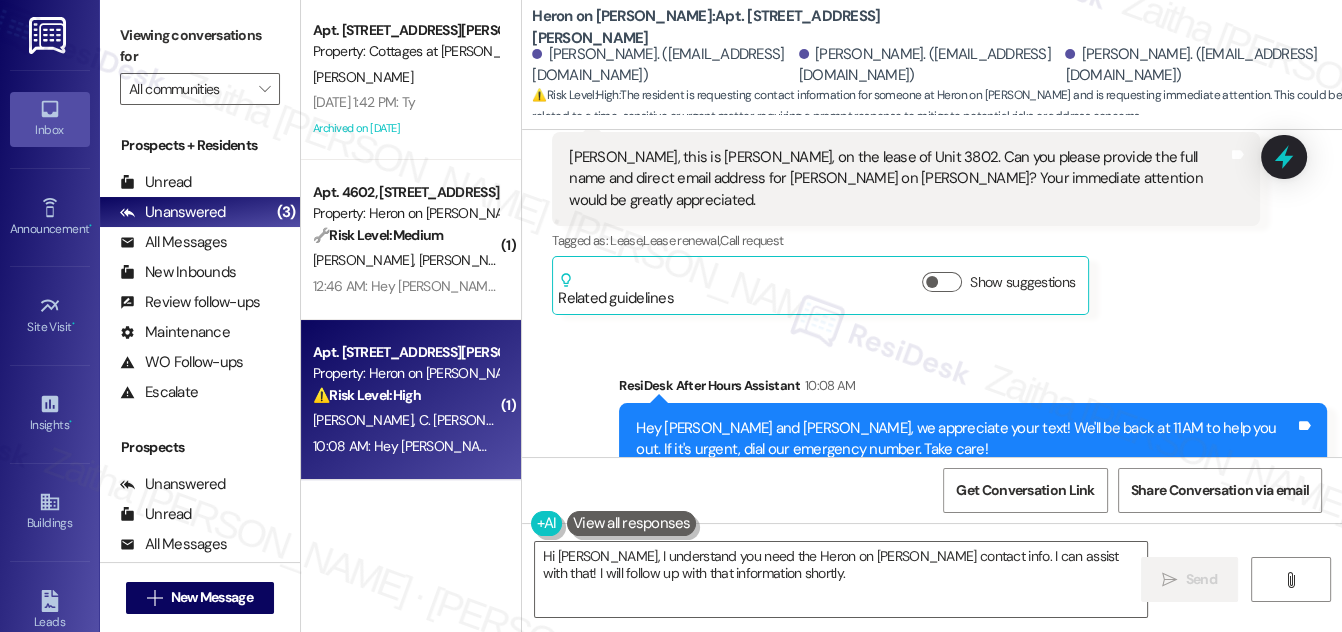 scroll, scrollTop: 3352, scrollLeft: 0, axis: vertical 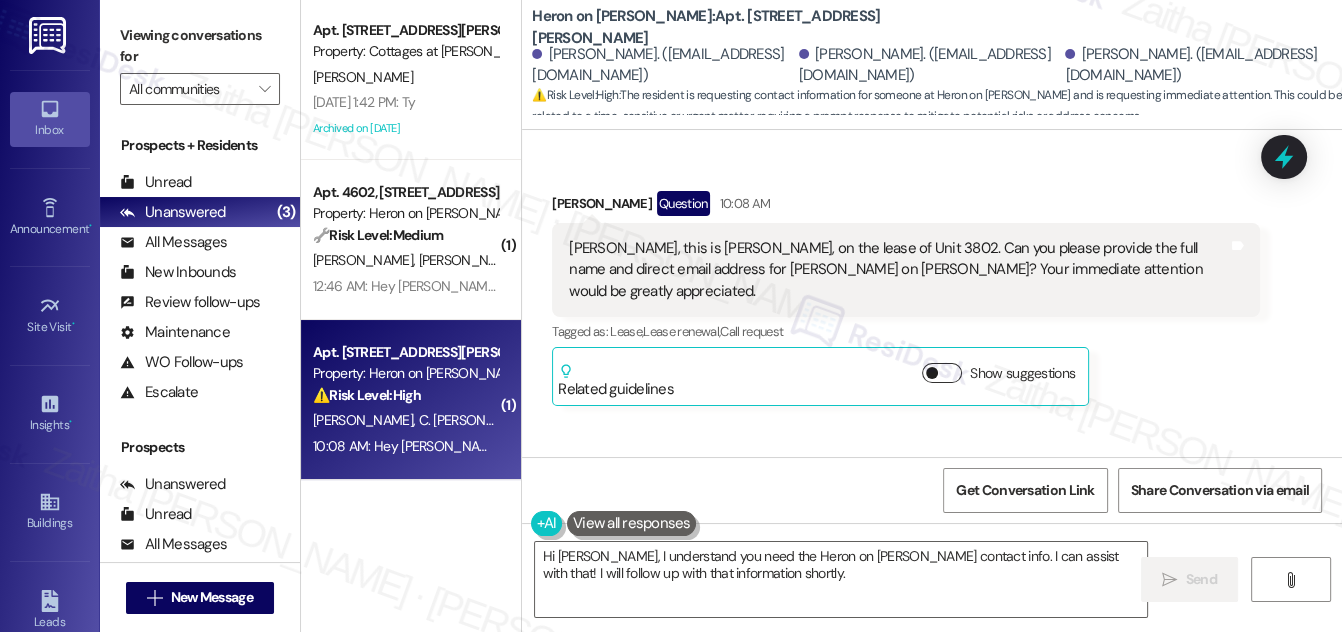 click on "Show suggestions" at bounding box center [942, 373] 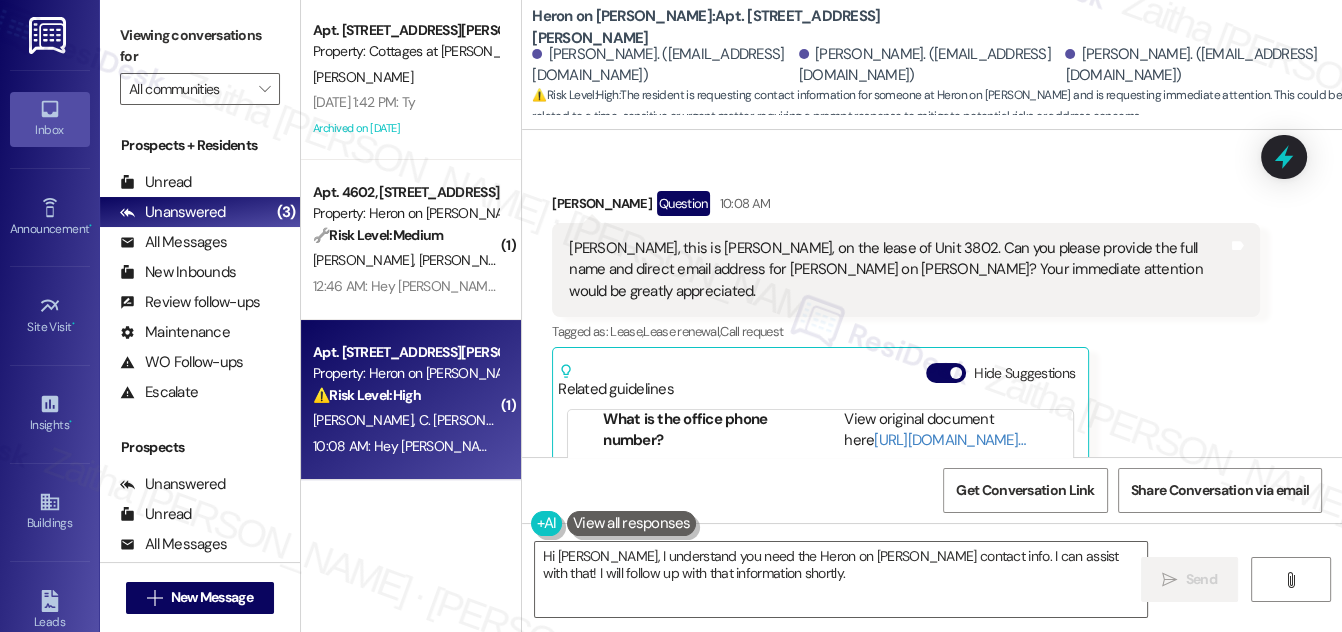 scroll, scrollTop: 204, scrollLeft: 0, axis: vertical 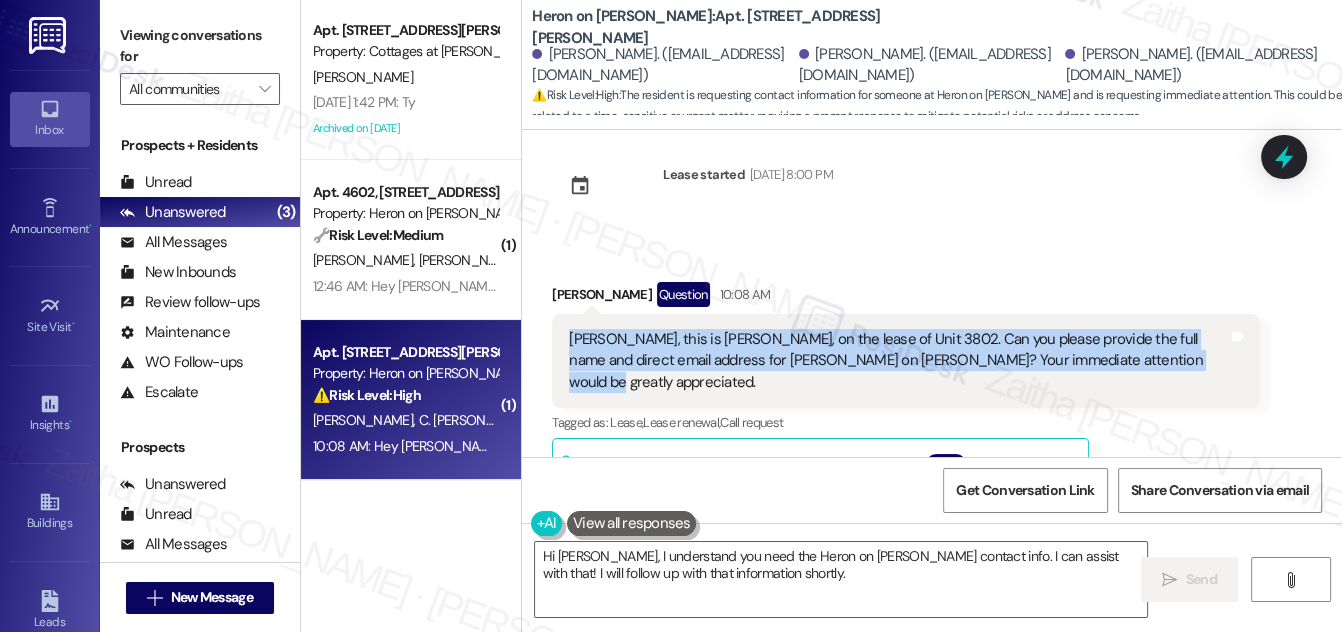 drag, startPoint x: 564, startPoint y: 319, endPoint x: 1174, endPoint y: 343, distance: 610.4719 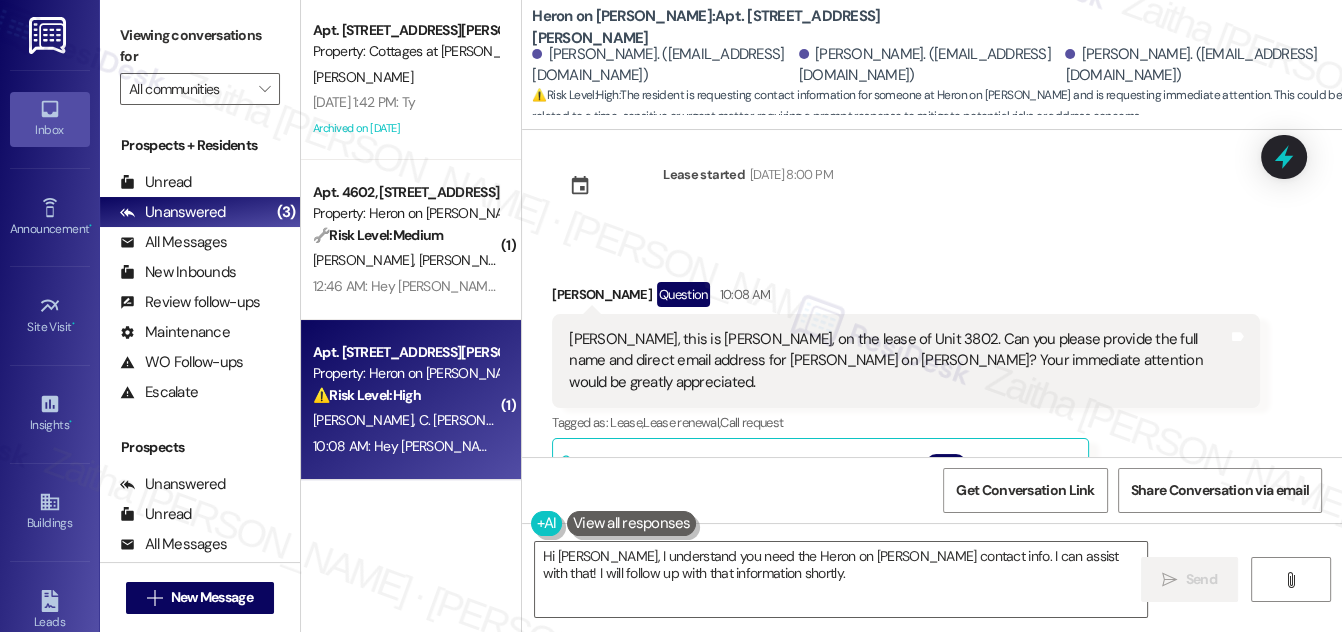 click on "Received via SMS [PERSON_NAME] Question 10:08 AM [PERSON_NAME], this is [PERSON_NAME], on the lease of Unit 3802. Can you please provide the full name and direct email address for [PERSON_NAME] on [PERSON_NAME]? Your immediate attention would be greatly appreciated.  Tags and notes Tagged as:   Lease ,  Click to highlight conversations about Lease Lease renewal ,  Click to highlight conversations about Lease renewal Call request Click to highlight conversations about Call request  Related guidelines Hide Suggestions [MEDICAL_DATA] (formerly Regency) - Heron on [PERSON_NAME]: Inform residents that the office line is [PHONE_NUMBER] and there is a phone number listed on Google and the website for future reference. Created  [DATE] Property level guideline  ( 72 % match) FAQs generated by ResiDesk AI What is the office phone number? The office phone number is [PHONE_NUMBER]. Where else can I find the office phone number? The office phone number is also listed on Google and our website for future reference. How can I contact the office? Created" at bounding box center (932, 501) 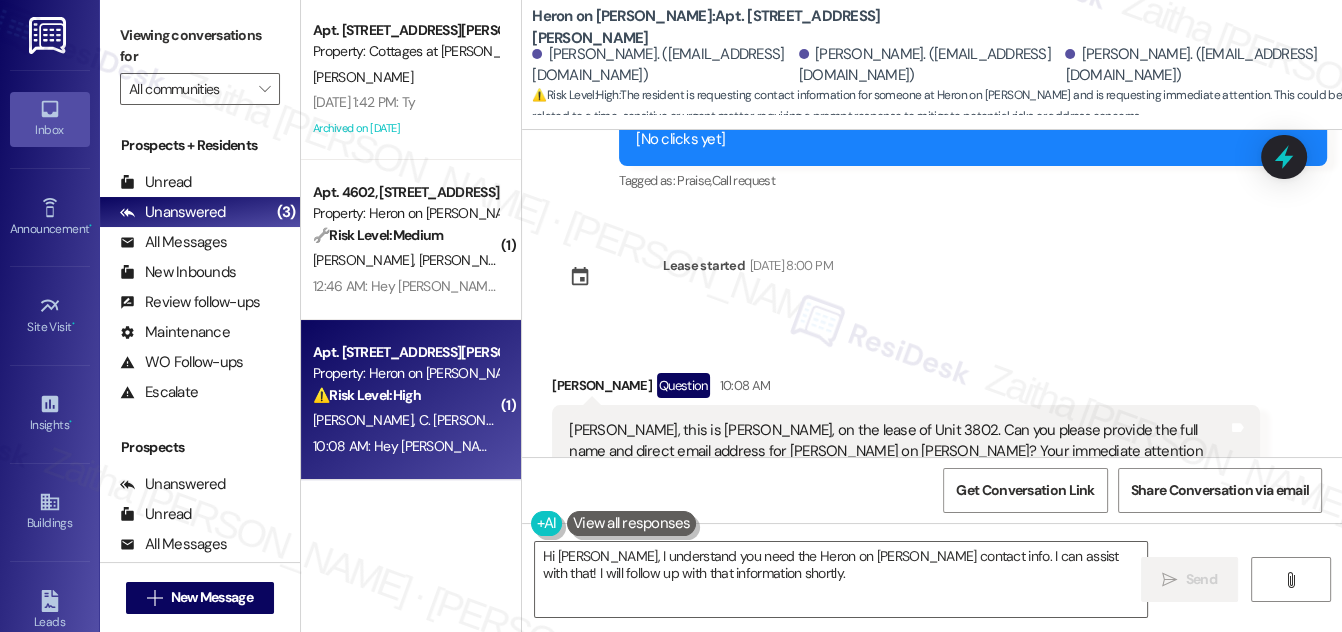 scroll, scrollTop: 3261, scrollLeft: 0, axis: vertical 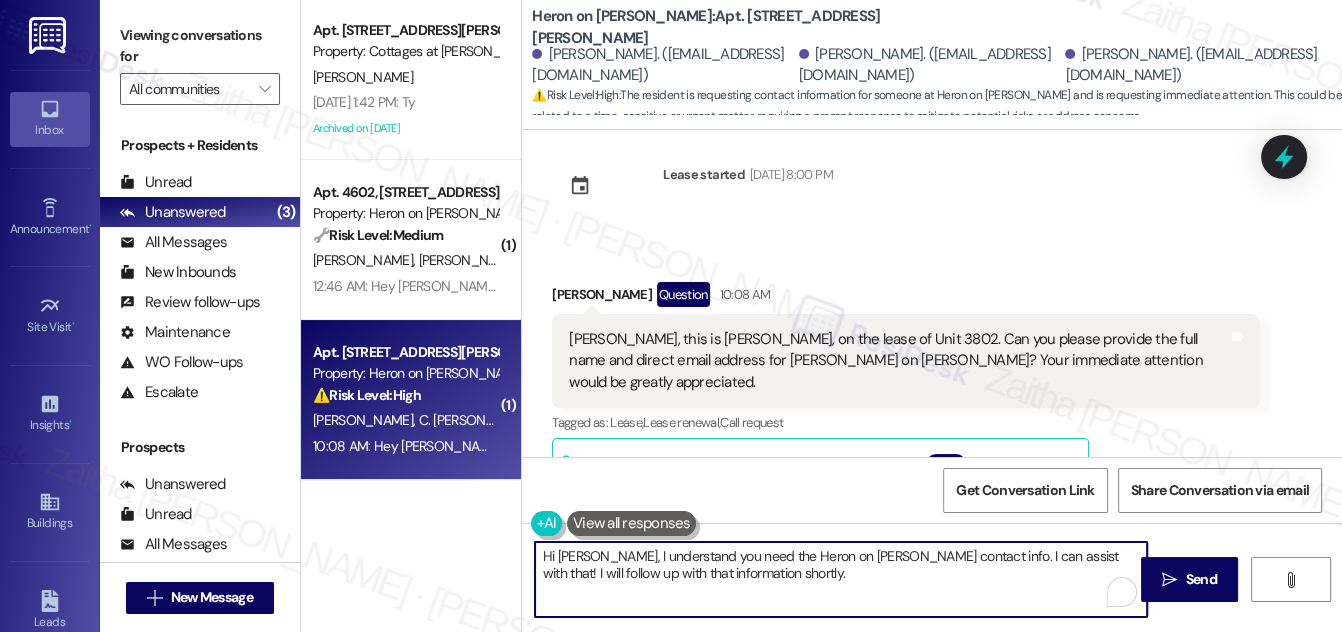 drag, startPoint x: 943, startPoint y: 553, endPoint x: 953, endPoint y: 588, distance: 36.40055 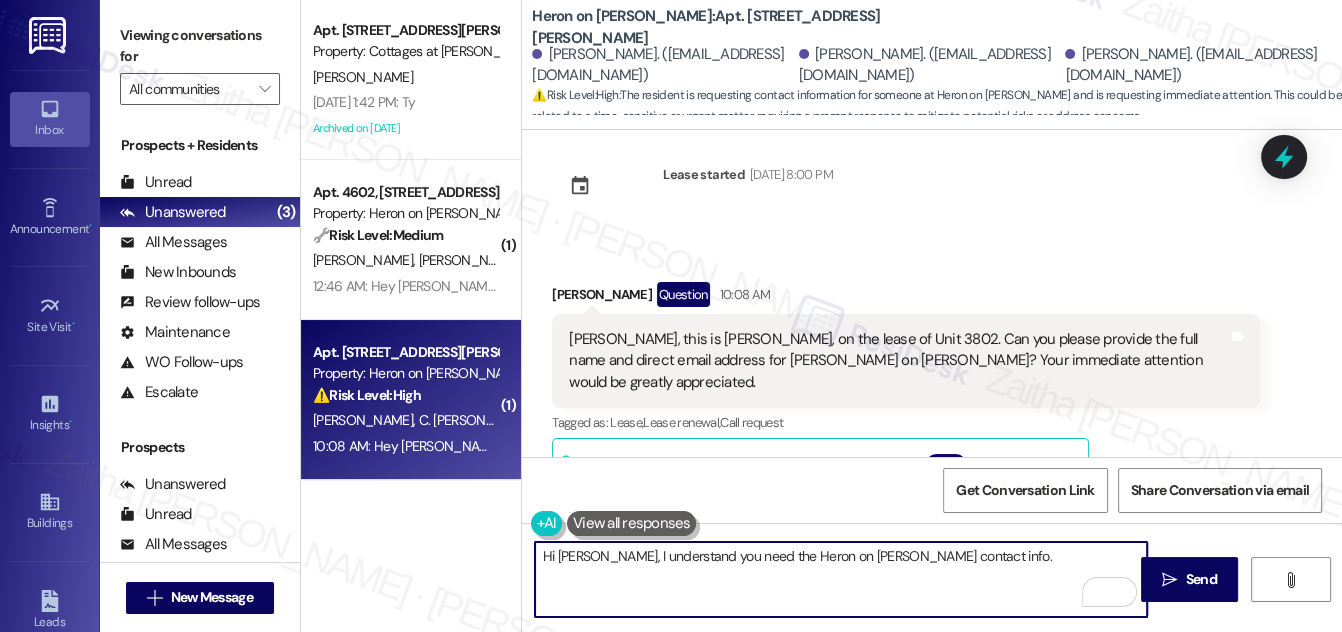click on "Hi [PERSON_NAME], I understand you need the Heron on [PERSON_NAME] contact info." at bounding box center [841, 579] 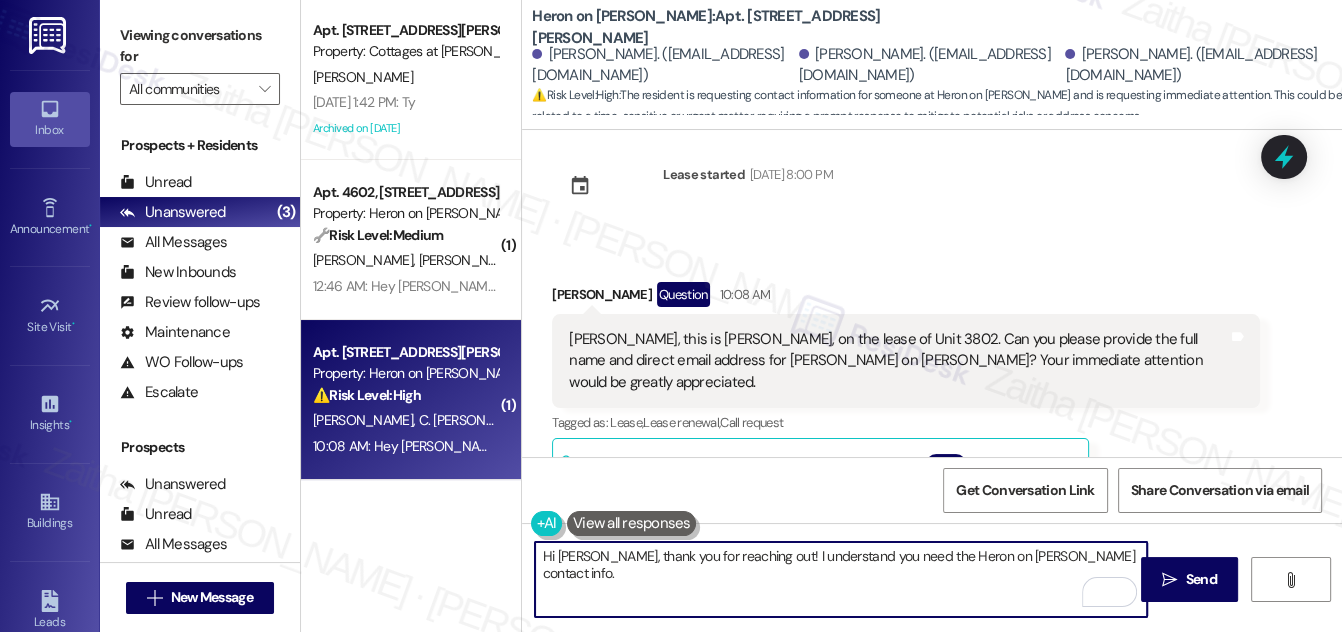 click on "Hi [PERSON_NAME], thank you for reaching out! I understand you need the Heron on [PERSON_NAME] contact info." at bounding box center [841, 579] 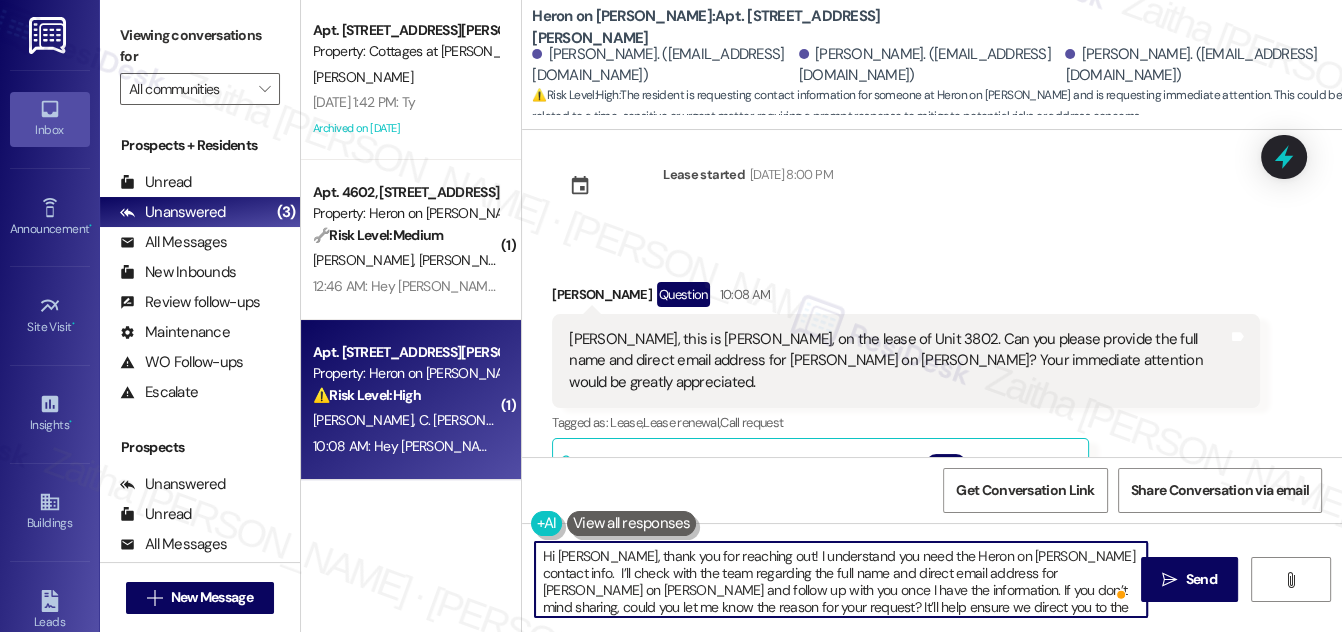 click on "Hi [PERSON_NAME], thank you for reaching out! I understand you need the Heron on [PERSON_NAME] contact info.  I’ll check with the team regarding the full name and direct email address for [PERSON_NAME] on [PERSON_NAME] and follow up with you once I have the information. If you don’t mind sharing, could you let me know the reason for your request? It’ll help ensure we direct you to the right contact." at bounding box center (841, 579) 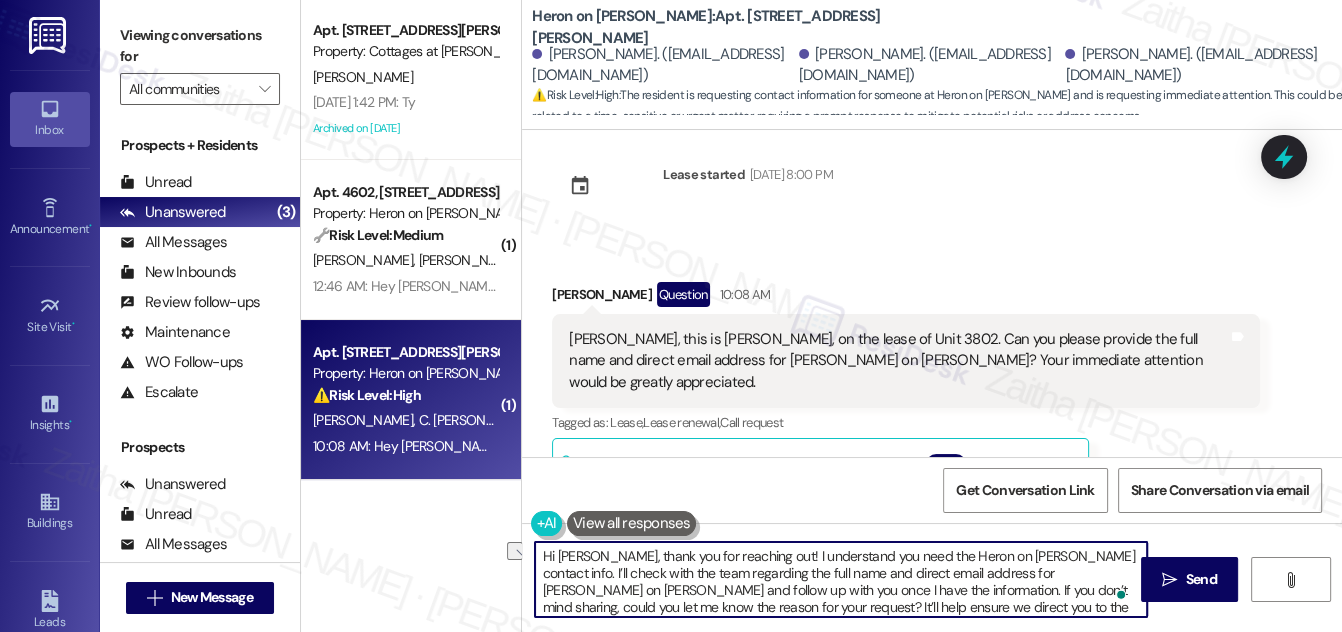 drag, startPoint x: 1077, startPoint y: 572, endPoint x: 944, endPoint y: 567, distance: 133.09395 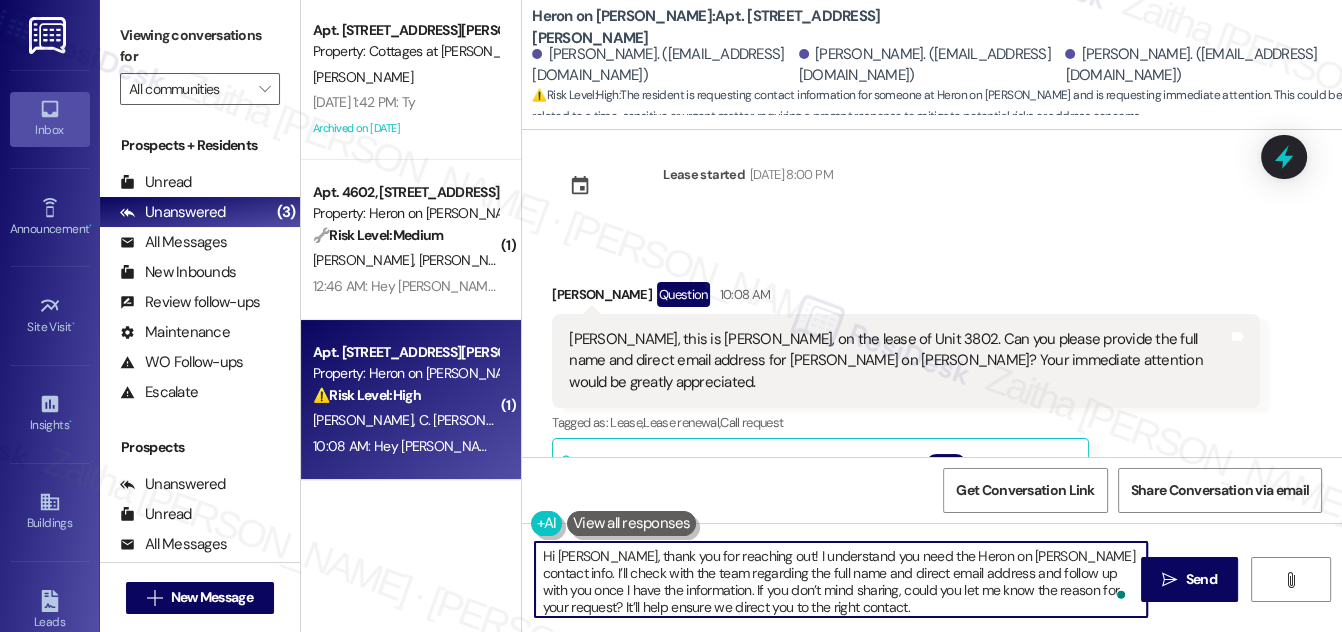 scroll, scrollTop: 5, scrollLeft: 0, axis: vertical 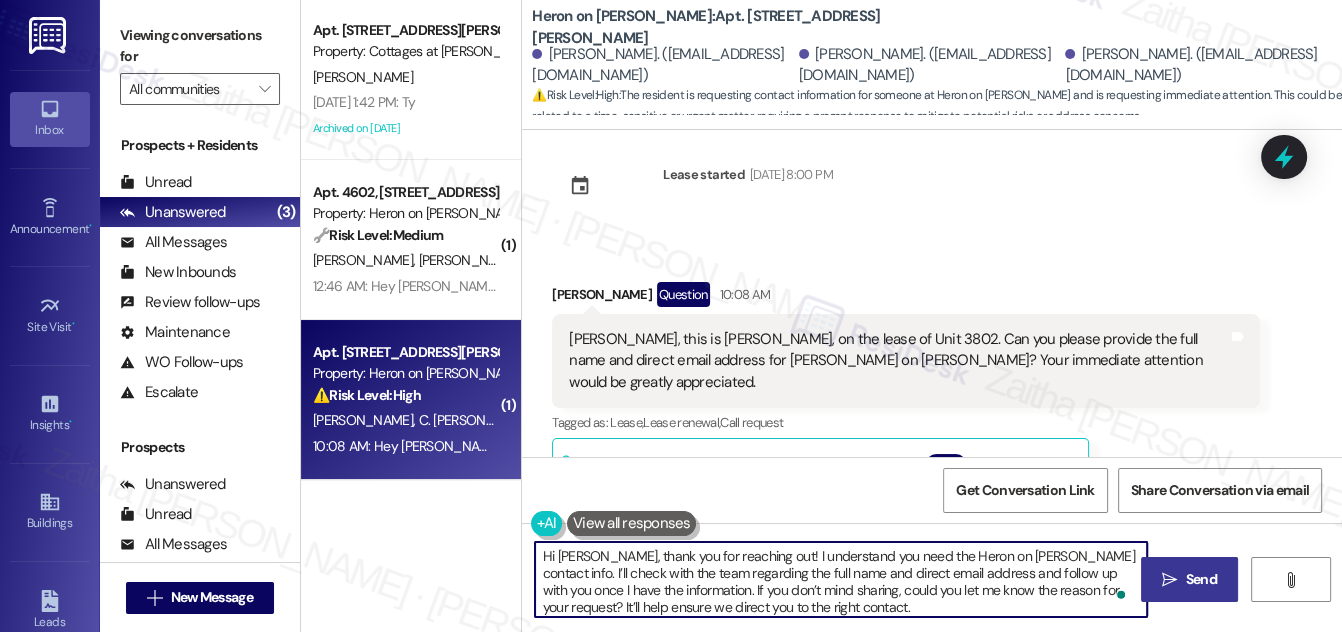 type on "Hi [PERSON_NAME], thank you for reaching out! I understand you need the Heron on [PERSON_NAME] contact info. I’ll check with the team regarding the full name and direct email address and follow up with you once I have the information. If you don’t mind sharing, could you let me know the reason for your request? It’ll help ensure we direct you to the right contact." 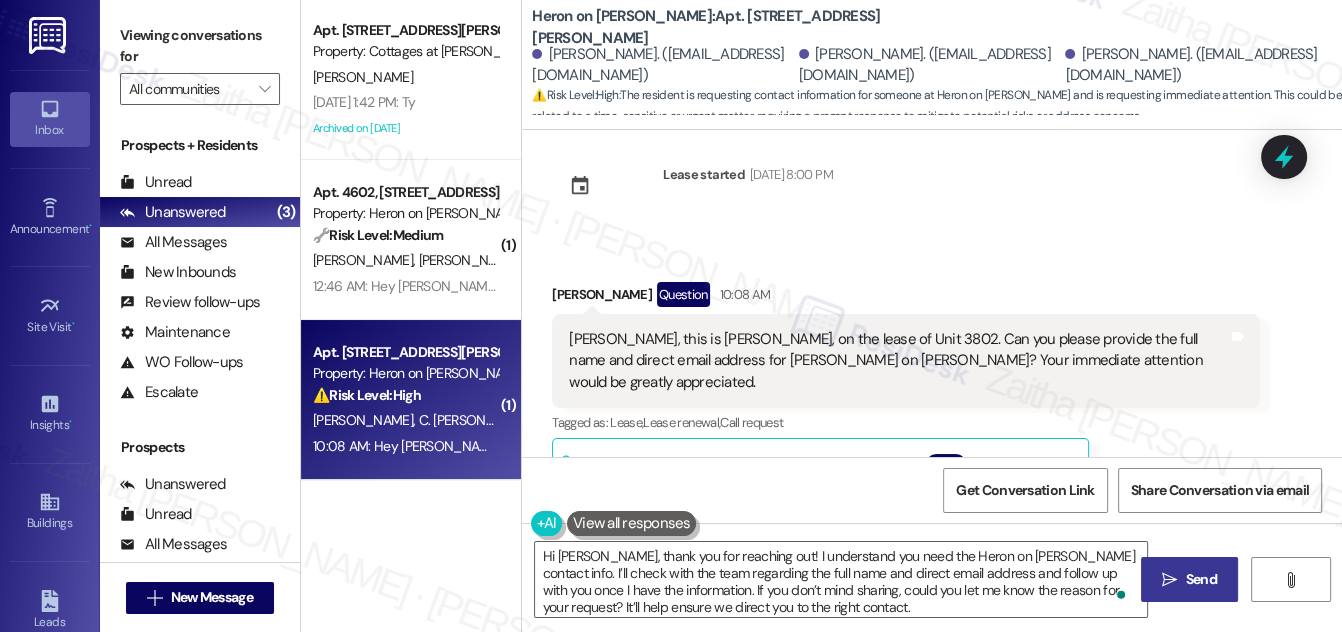 drag, startPoint x: 1202, startPoint y: 575, endPoint x: 1193, endPoint y: 559, distance: 18.35756 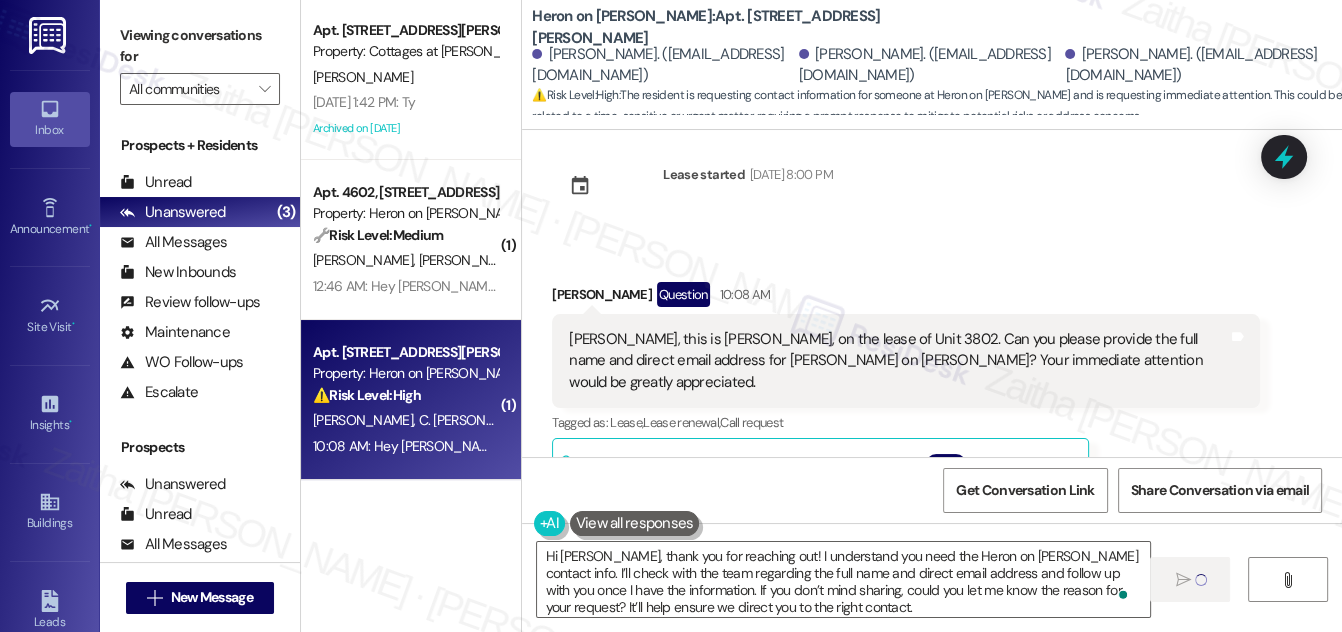 type 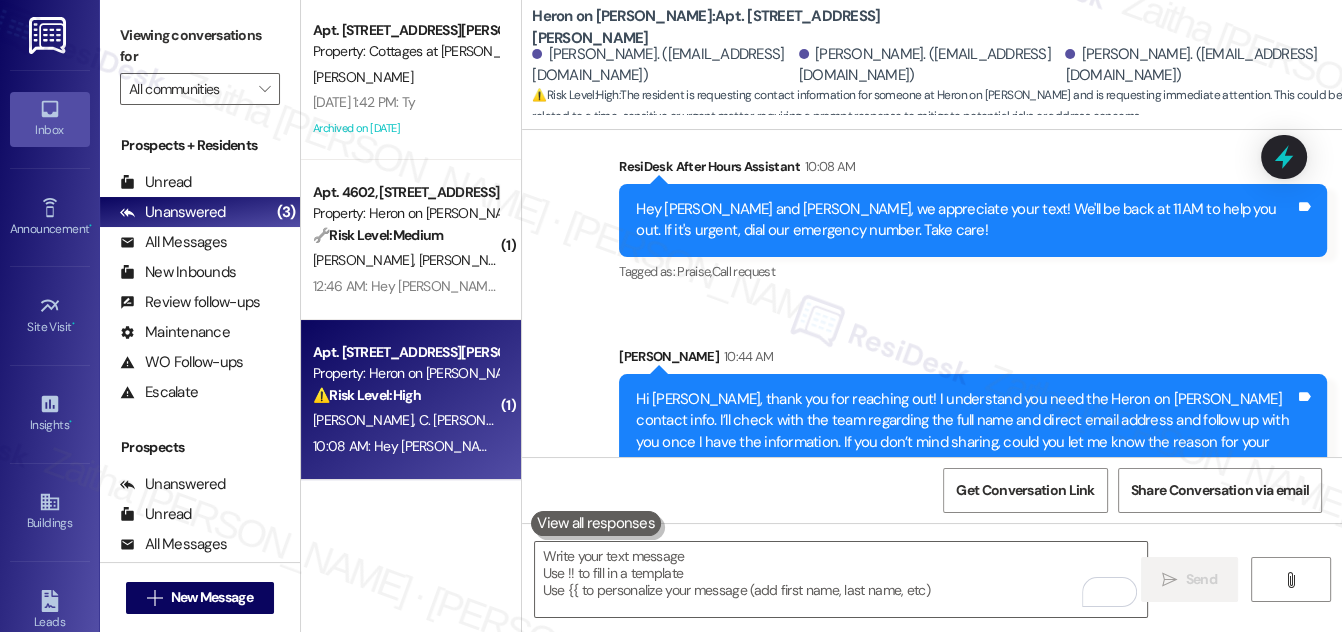 scroll, scrollTop: 3920, scrollLeft: 0, axis: vertical 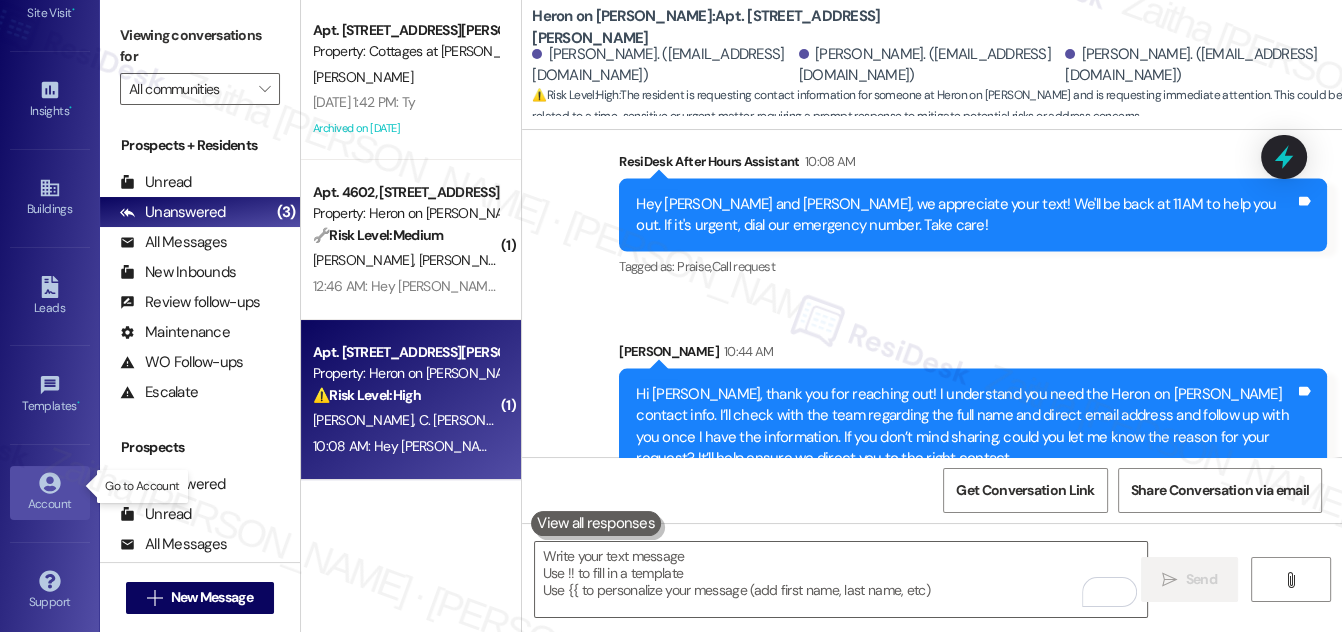 click 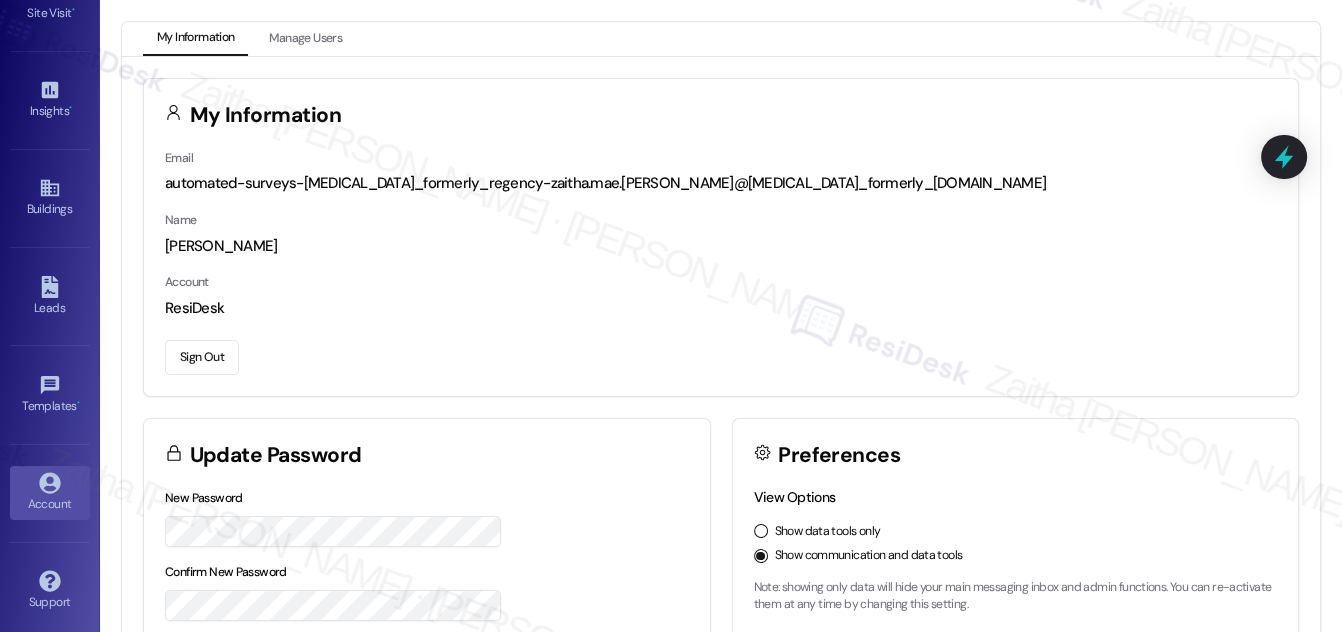click on "Sign Out" at bounding box center [202, 357] 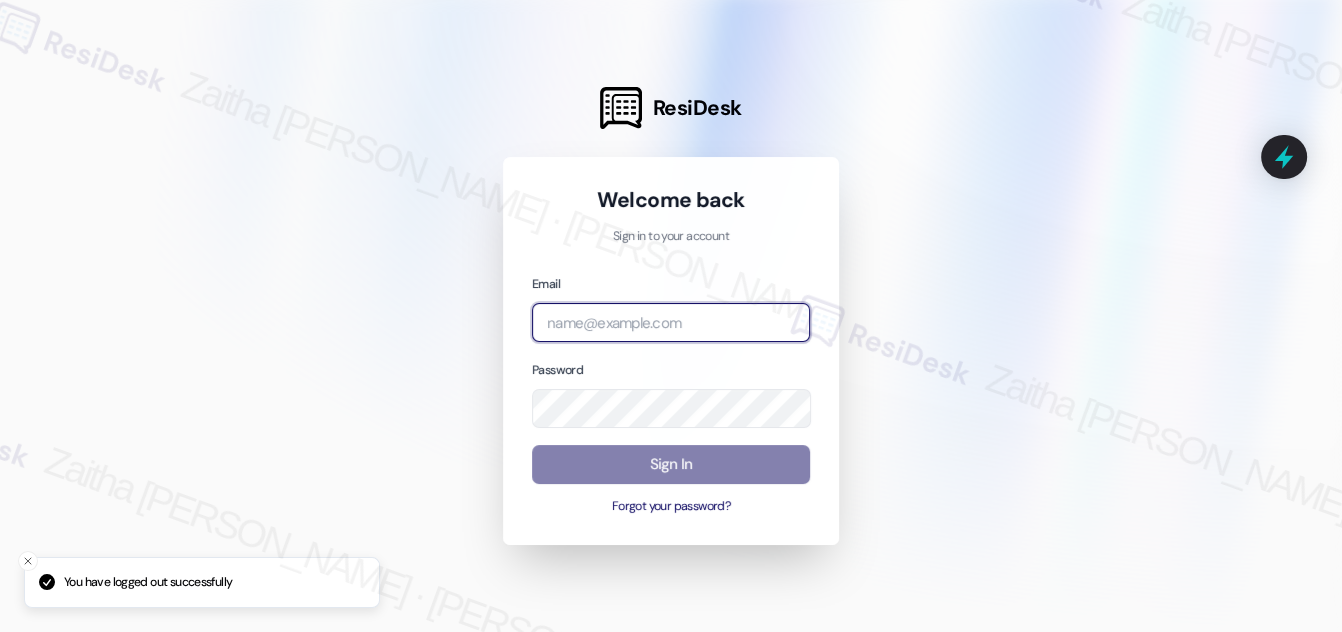 click at bounding box center [671, 322] 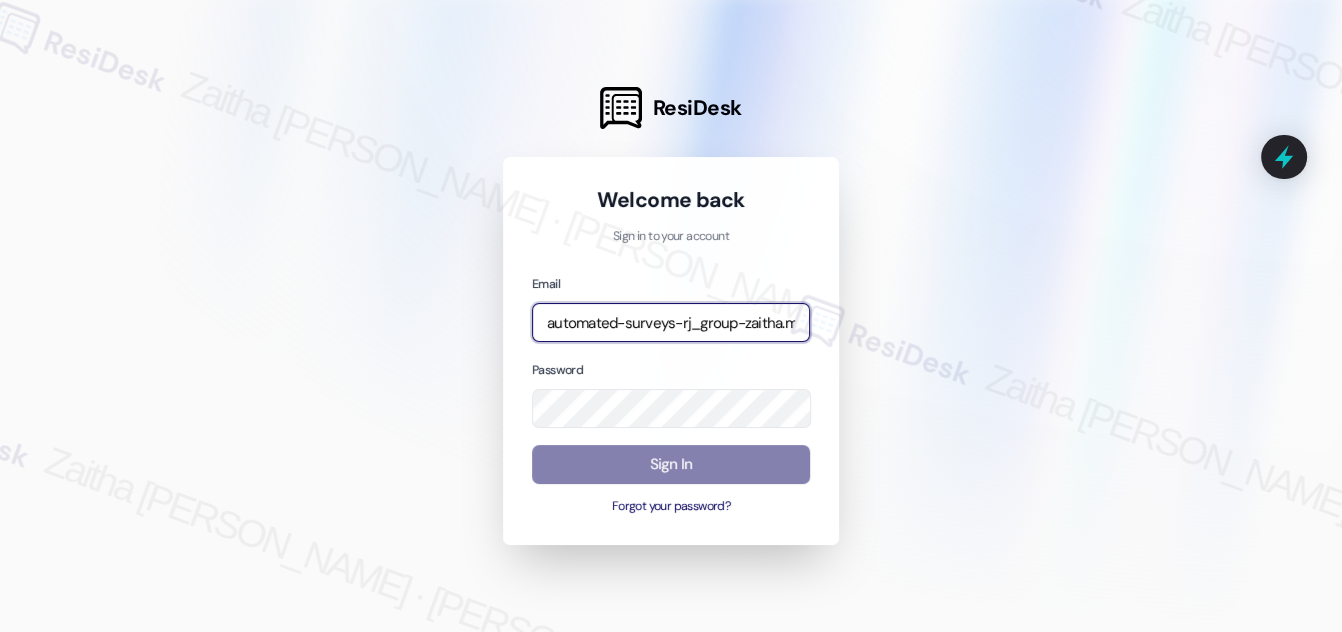 type on "automated-surveys-rj_group-zaitha.mae.[PERSON_NAME]@rj_[DOMAIN_NAME]" 